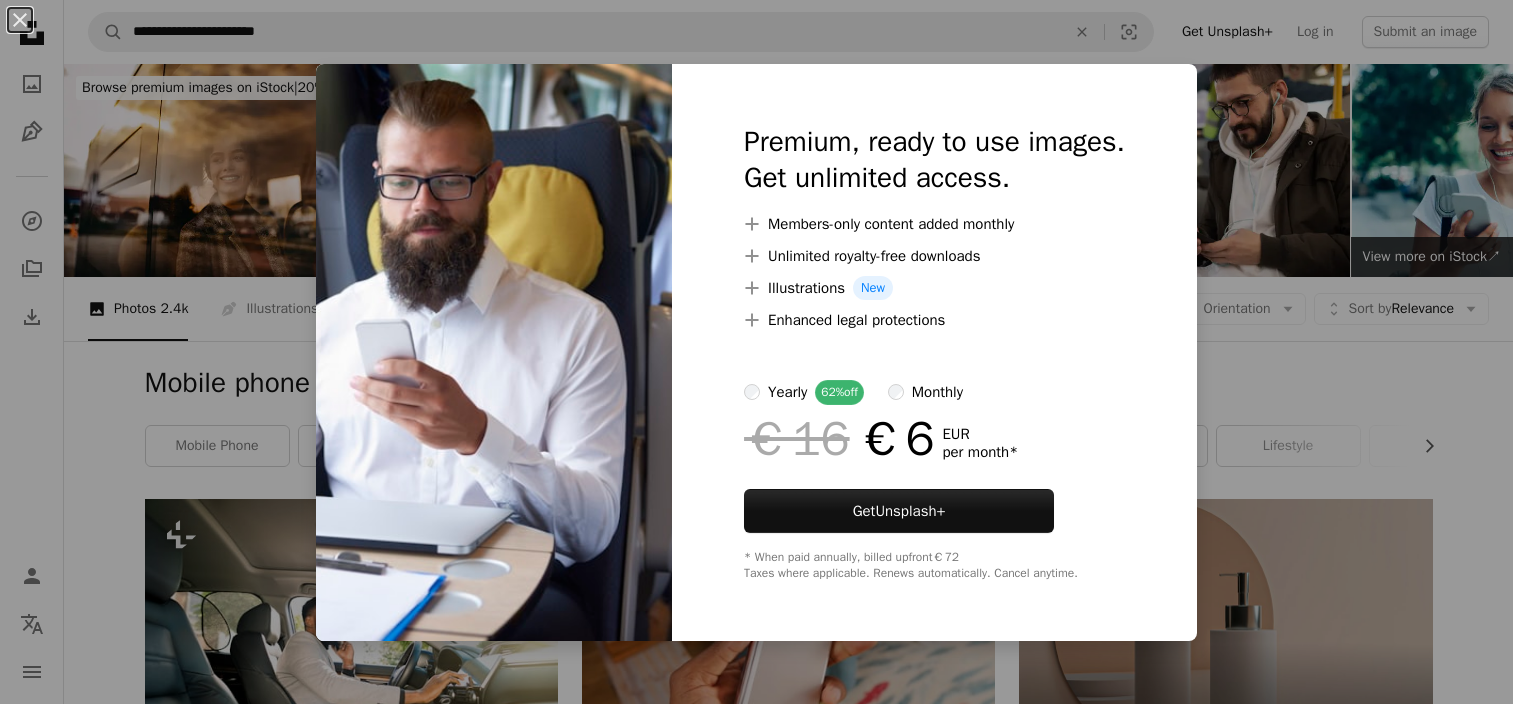 scroll, scrollTop: 2166, scrollLeft: 0, axis: vertical 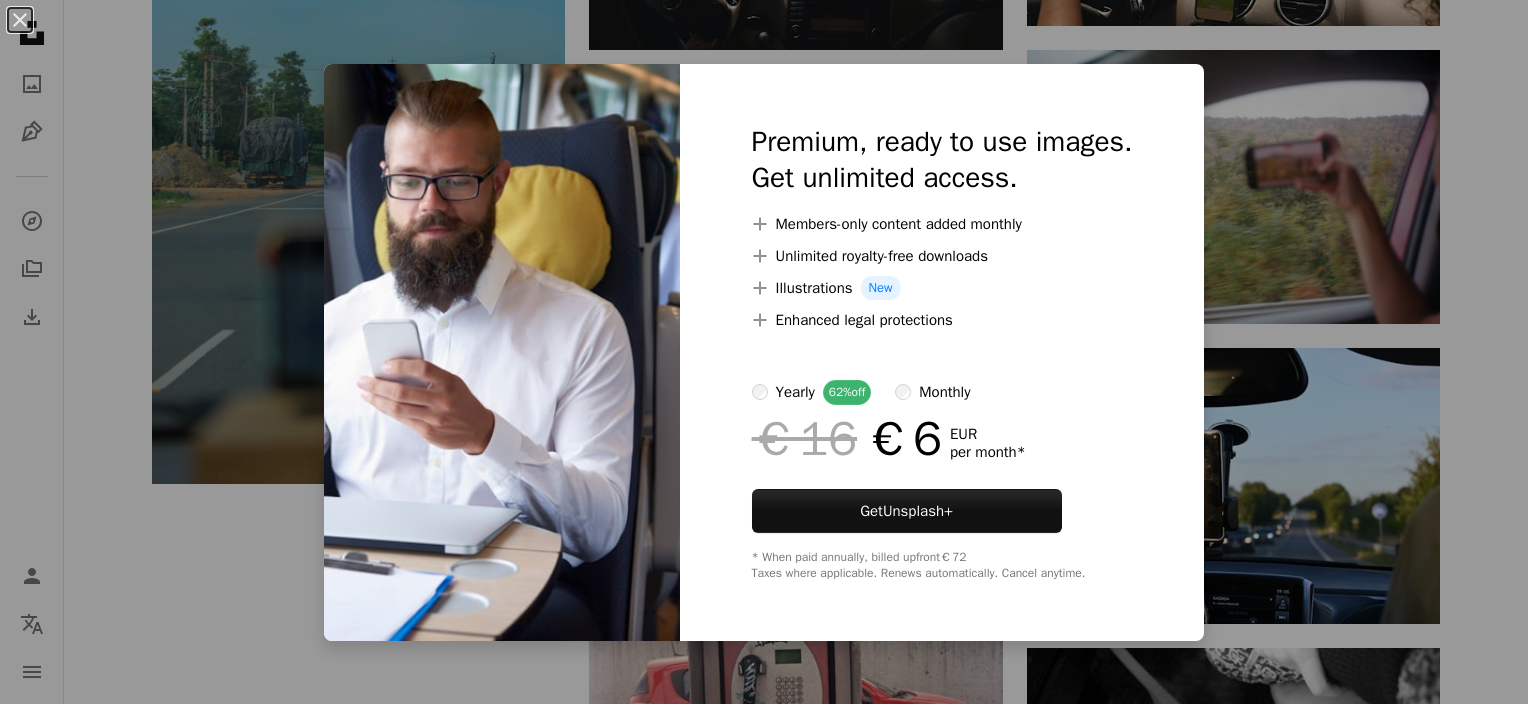 type 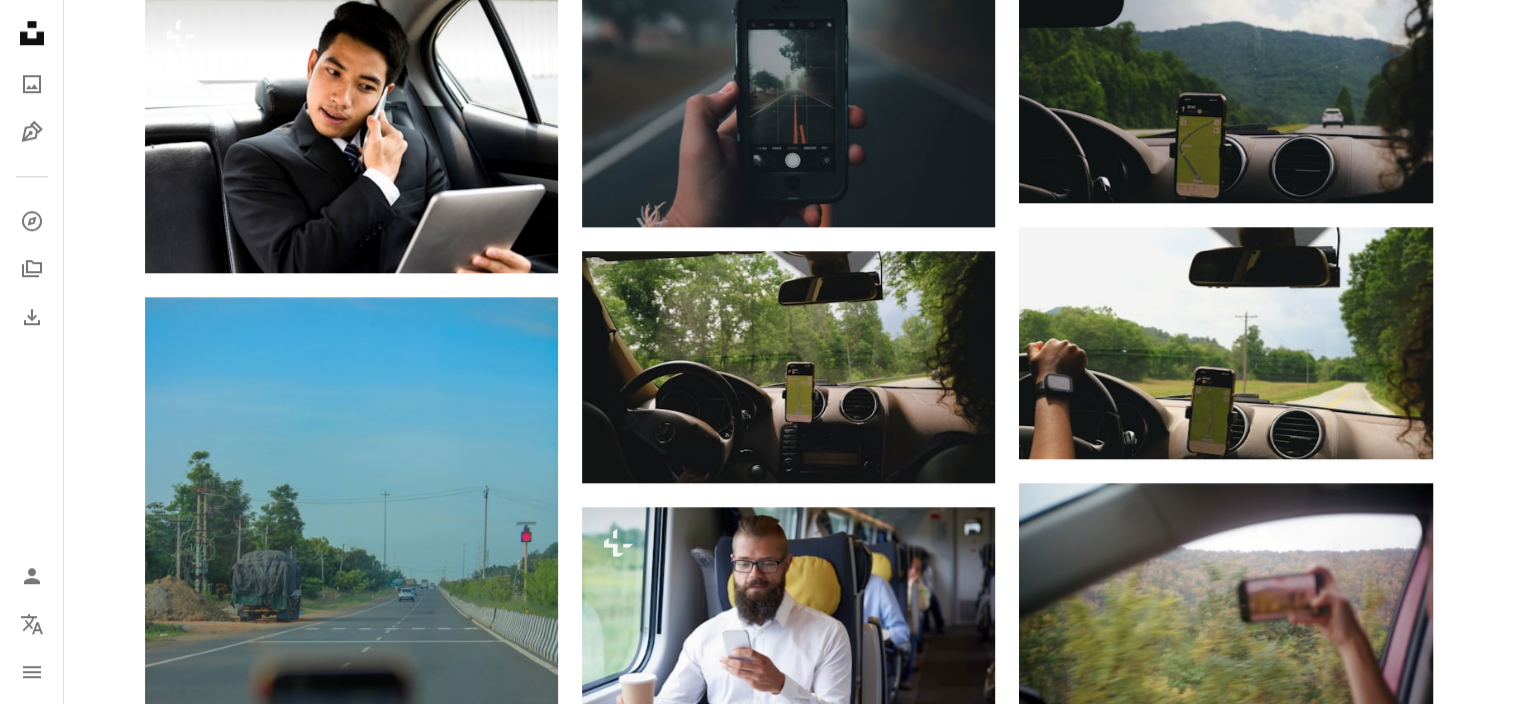 scroll, scrollTop: 1300, scrollLeft: 0, axis: vertical 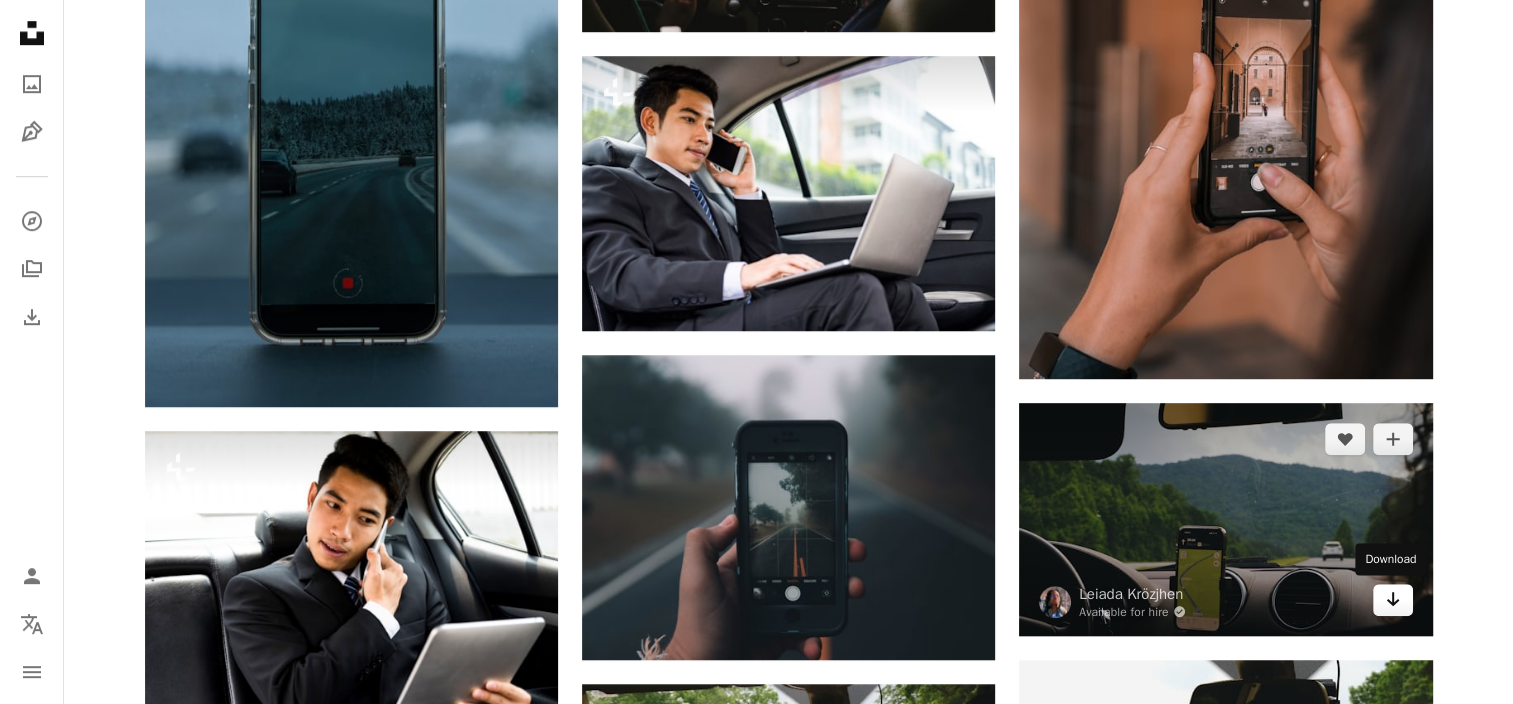 click on "Arrow pointing down" 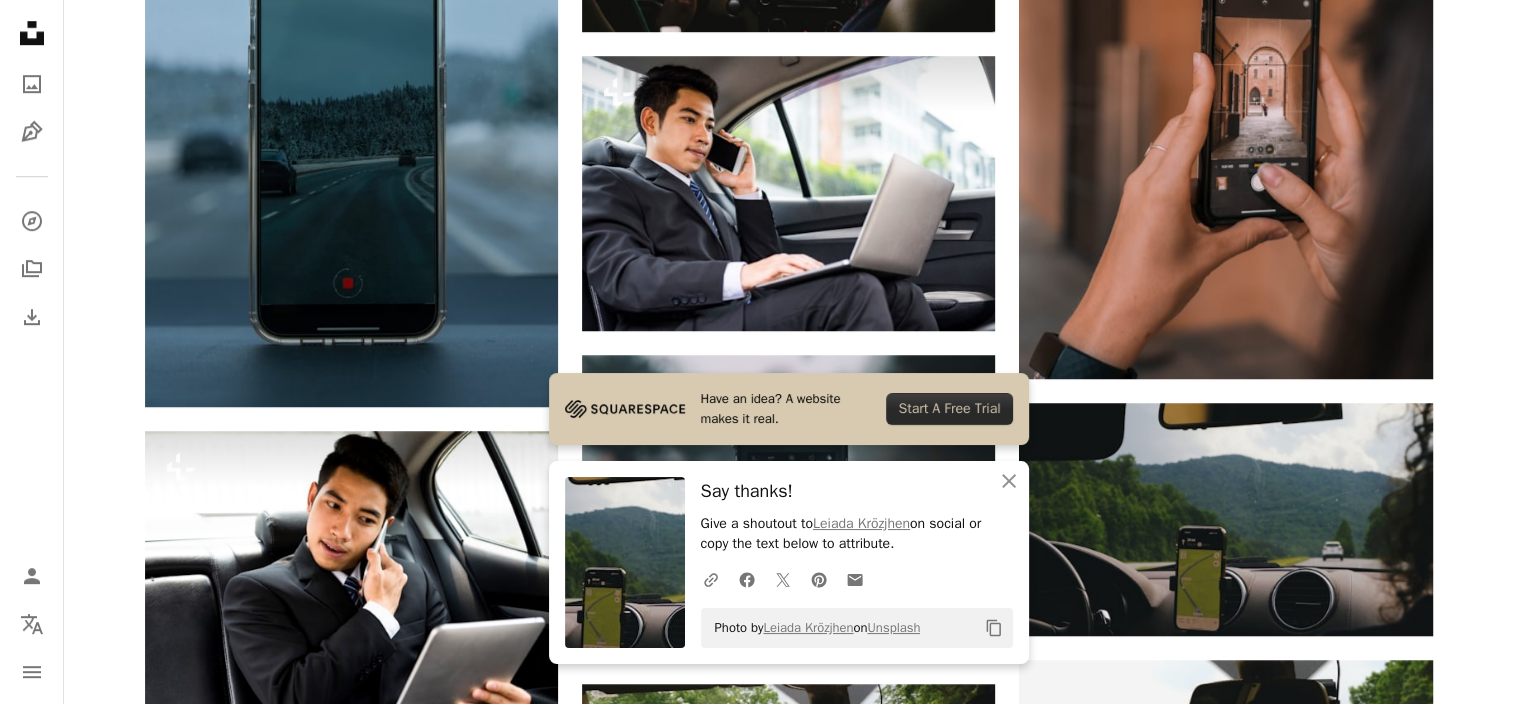 click on "Plus sign for Unsplash+ A heart A plus sign Getty Images For  Unsplash+ A lock Download A heart A plus sign VD Photography Available for hire A checkmark inside of a circle Arrow pointing down A heart A plus sign Naz Israyelyan Available for hire A checkmark inside of a circle Arrow pointing down Plus sign for Unsplash+ A heart A plus sign Getty Images For  Unsplash+ A lock Download A heart A plus sign Abdullah Azeez Available for hire A checkmark inside of a circle Arrow pointing down A heart A plus sign InBox Dicas Arrow pointing down Plus sign for Unsplash+ A heart A plus sign Getty Images For  Unsplash+ A lock Download A heart A plus sign Leiada Krözjhen Available for hire A checkmark inside of a circle Arrow pointing down Plus sign for Unsplash+ A heart A plus sign Getty Images For  Unsplash+ A lock Download A heart A plus sign Will Suddreth Arrow pointing down A heart A plus sign Leiada Krözjhen Available for hire A checkmark inside of a circle Arrow pointing down Plus sign for Unsplash+ A heart For" at bounding box center [788, 645] 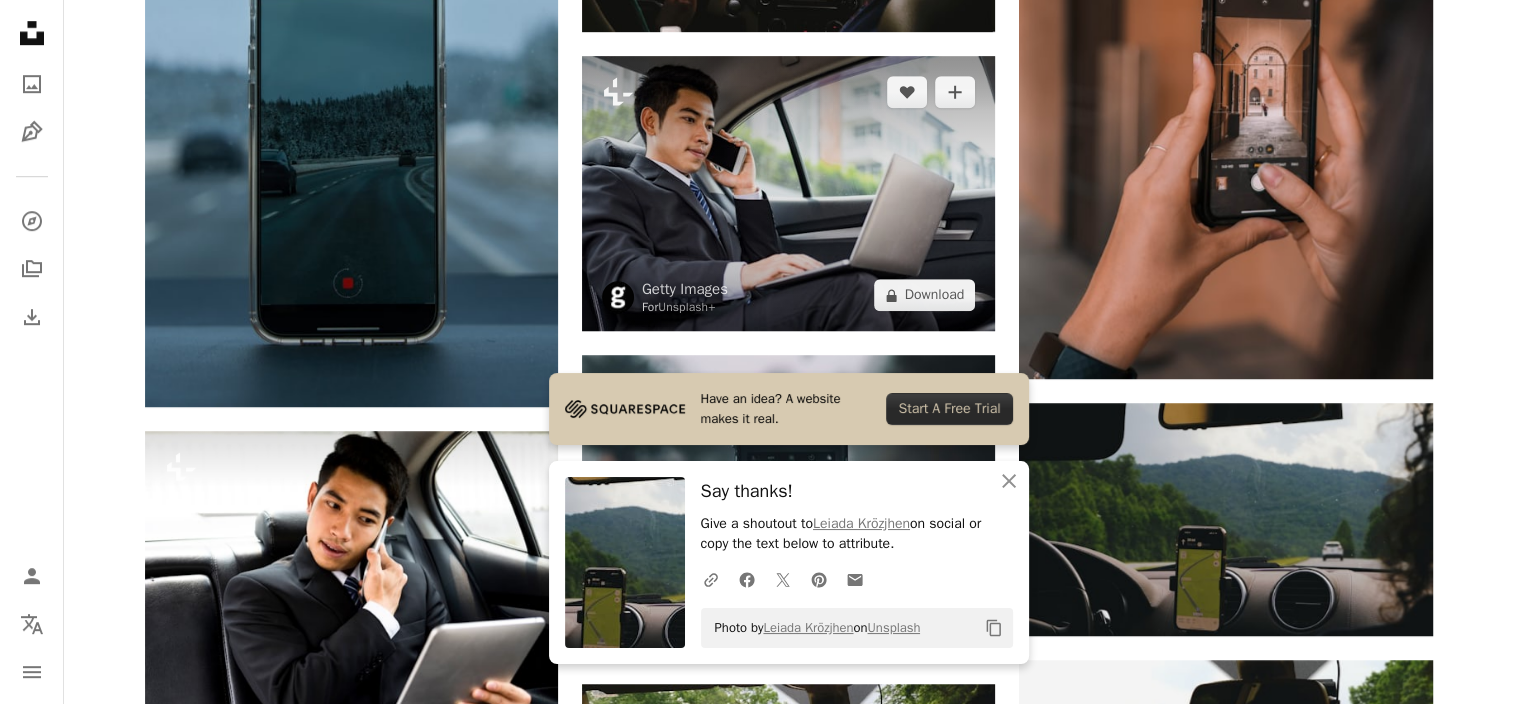 scroll, scrollTop: 0, scrollLeft: 0, axis: both 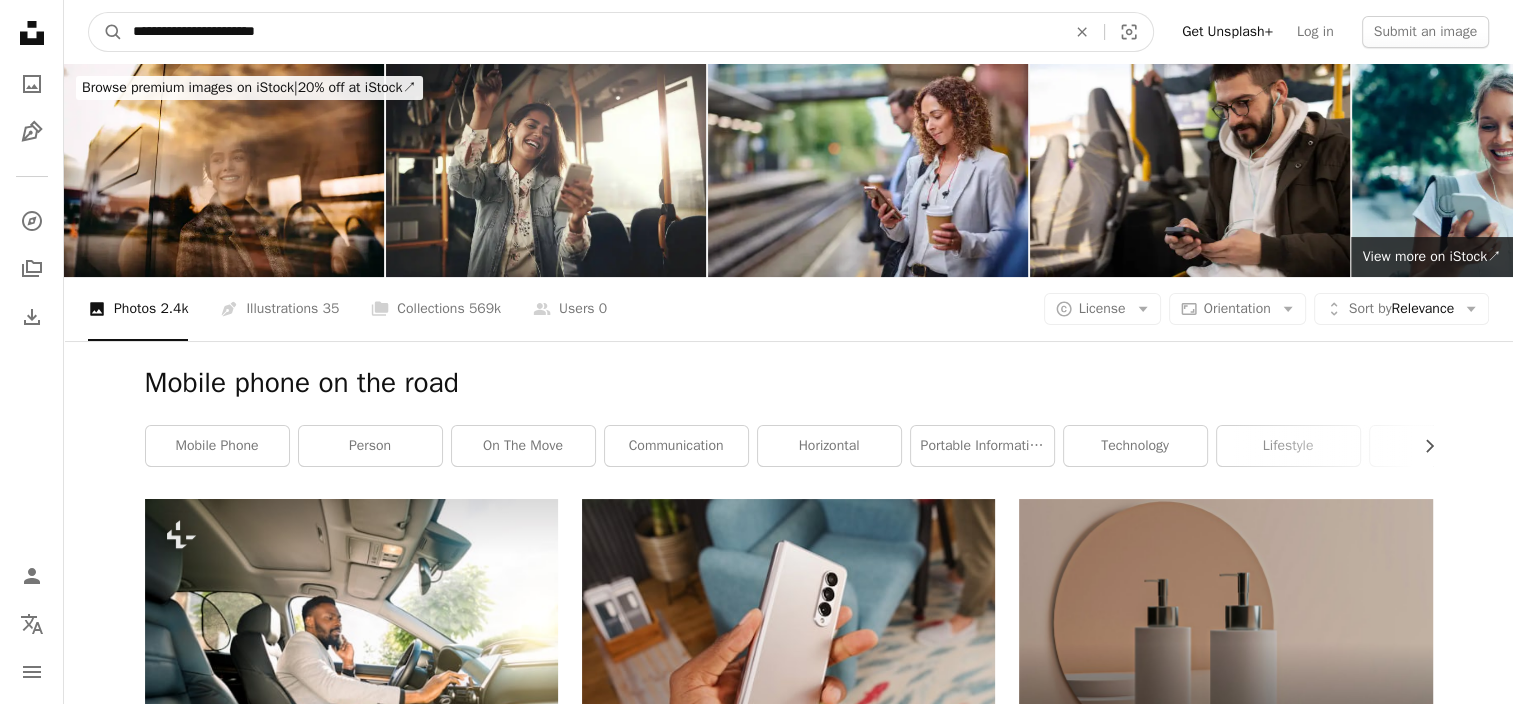 drag, startPoint x: 399, startPoint y: 43, endPoint x: 67, endPoint y: 7, distance: 333.9461 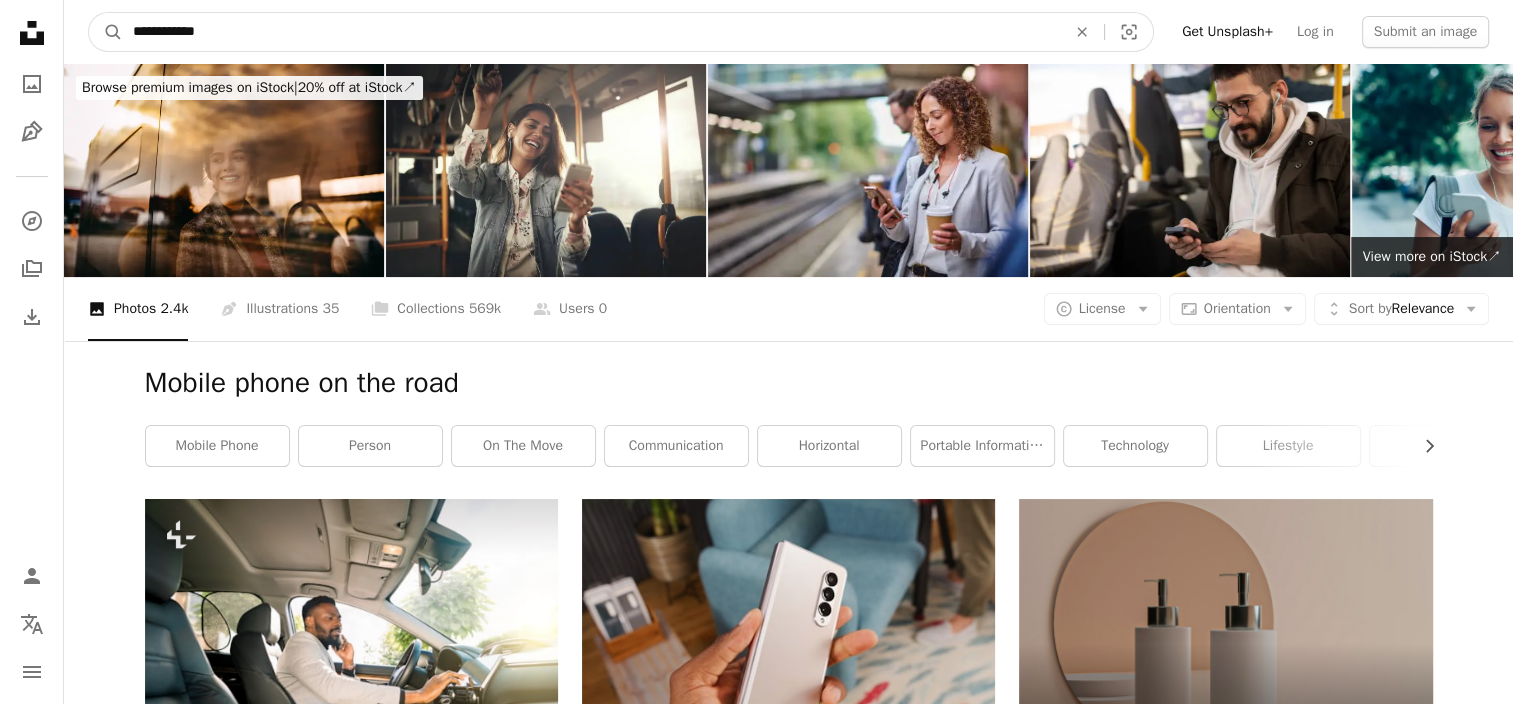 type on "**********" 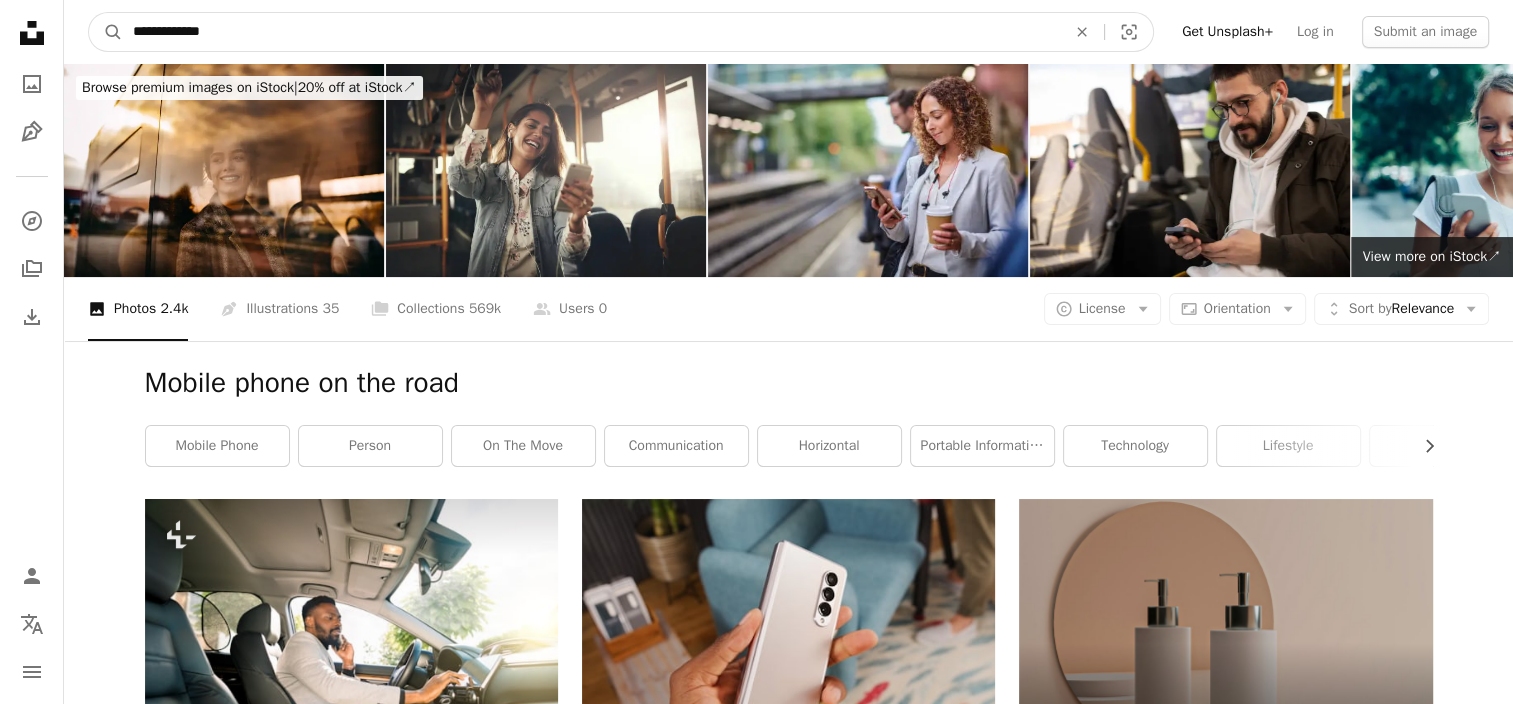 click on "A magnifying glass" at bounding box center [106, 32] 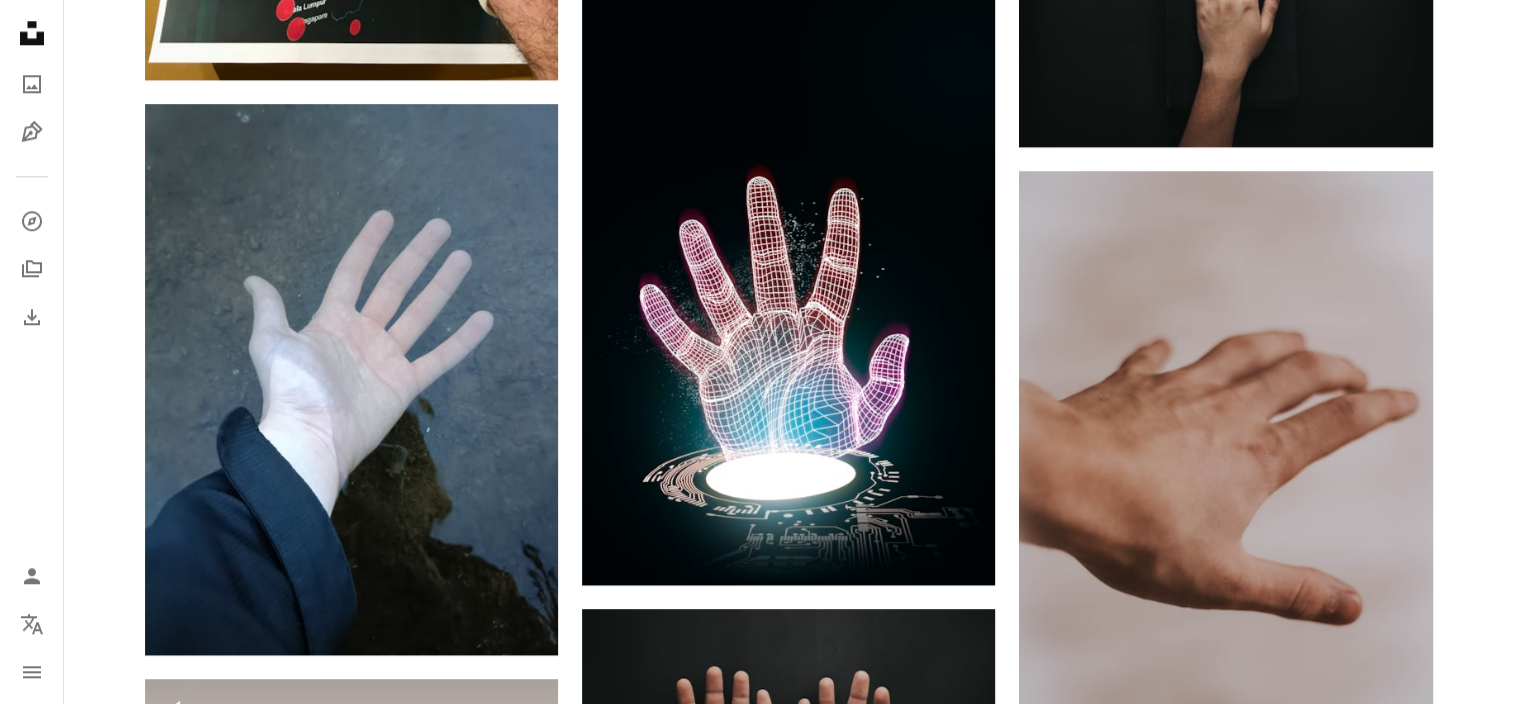 scroll, scrollTop: 0, scrollLeft: 0, axis: both 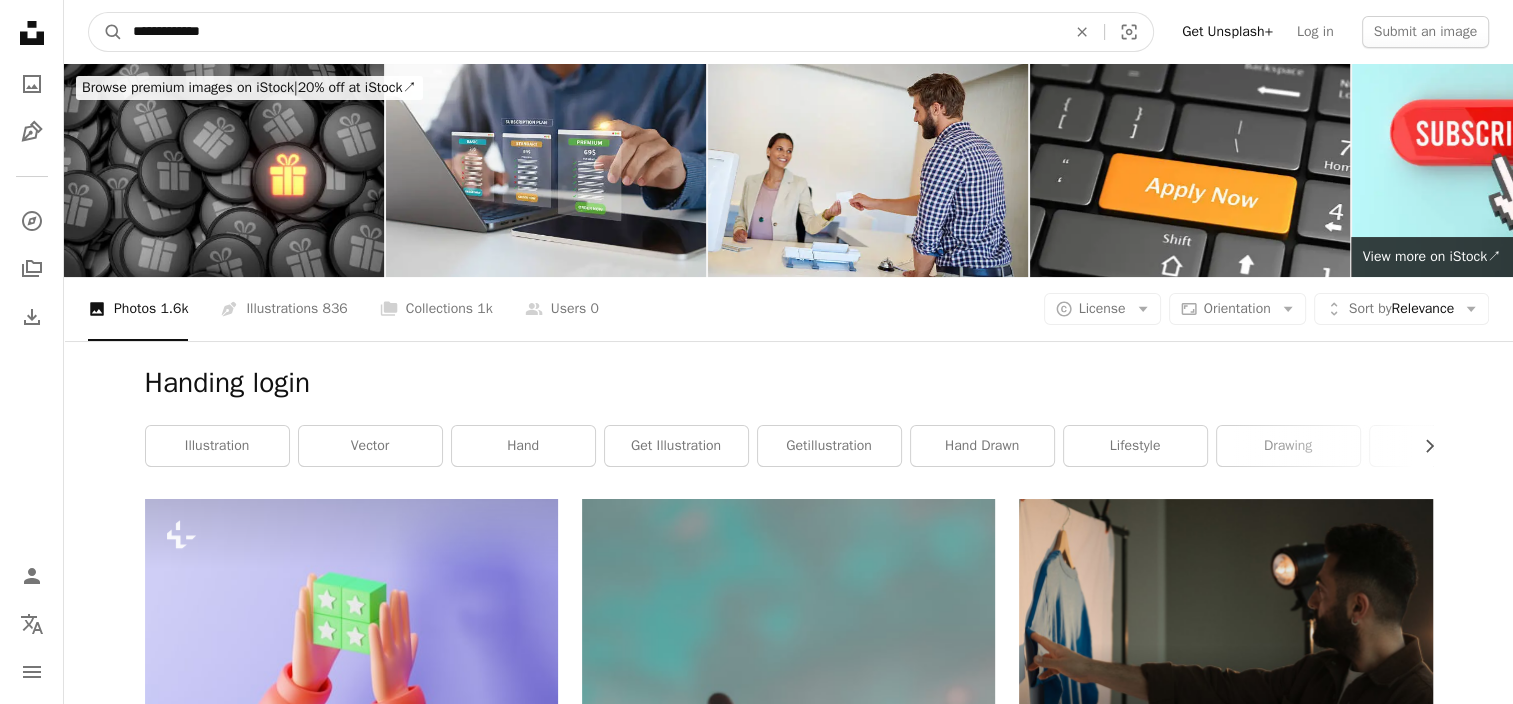 drag, startPoint x: 268, startPoint y: 12, endPoint x: -4, endPoint y: 12, distance: 272 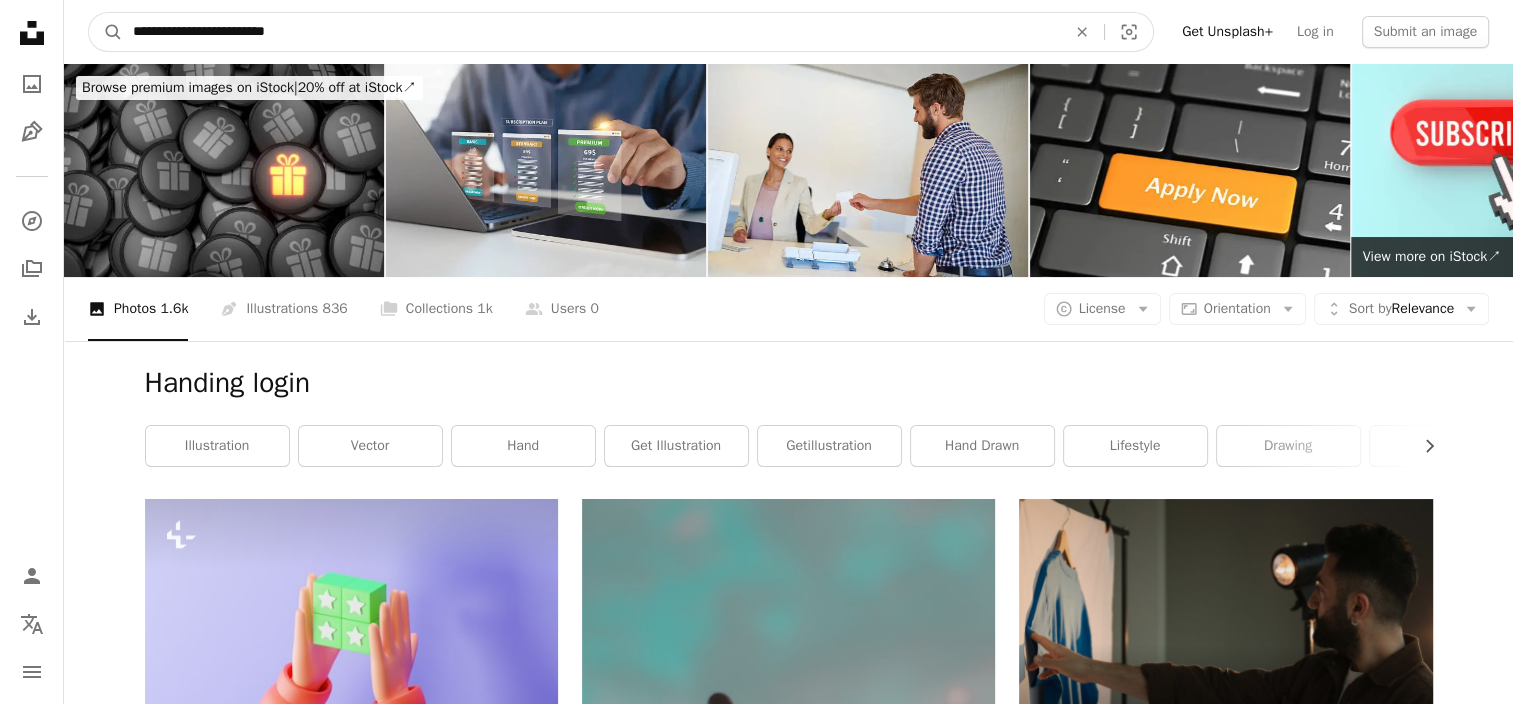 type on "**********" 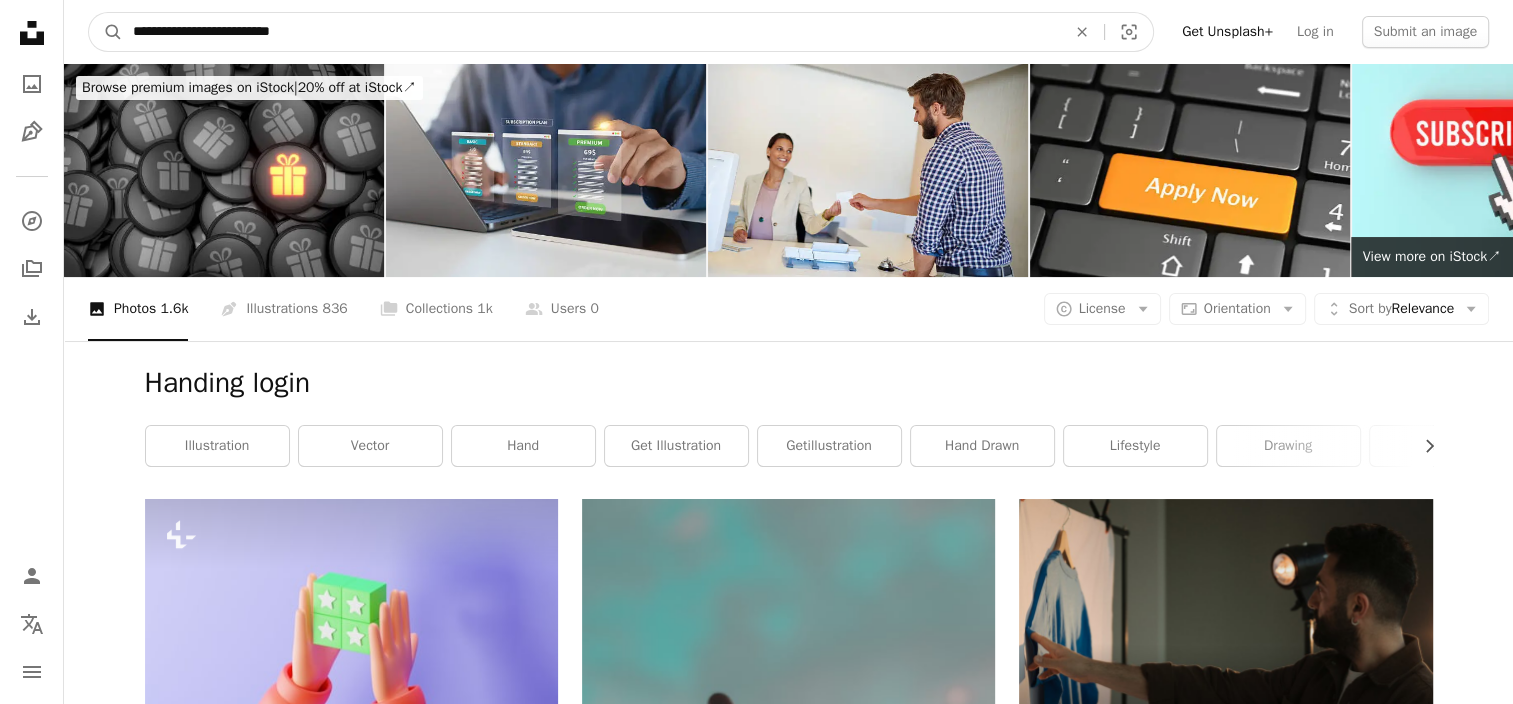 click on "A magnifying glass" at bounding box center [106, 32] 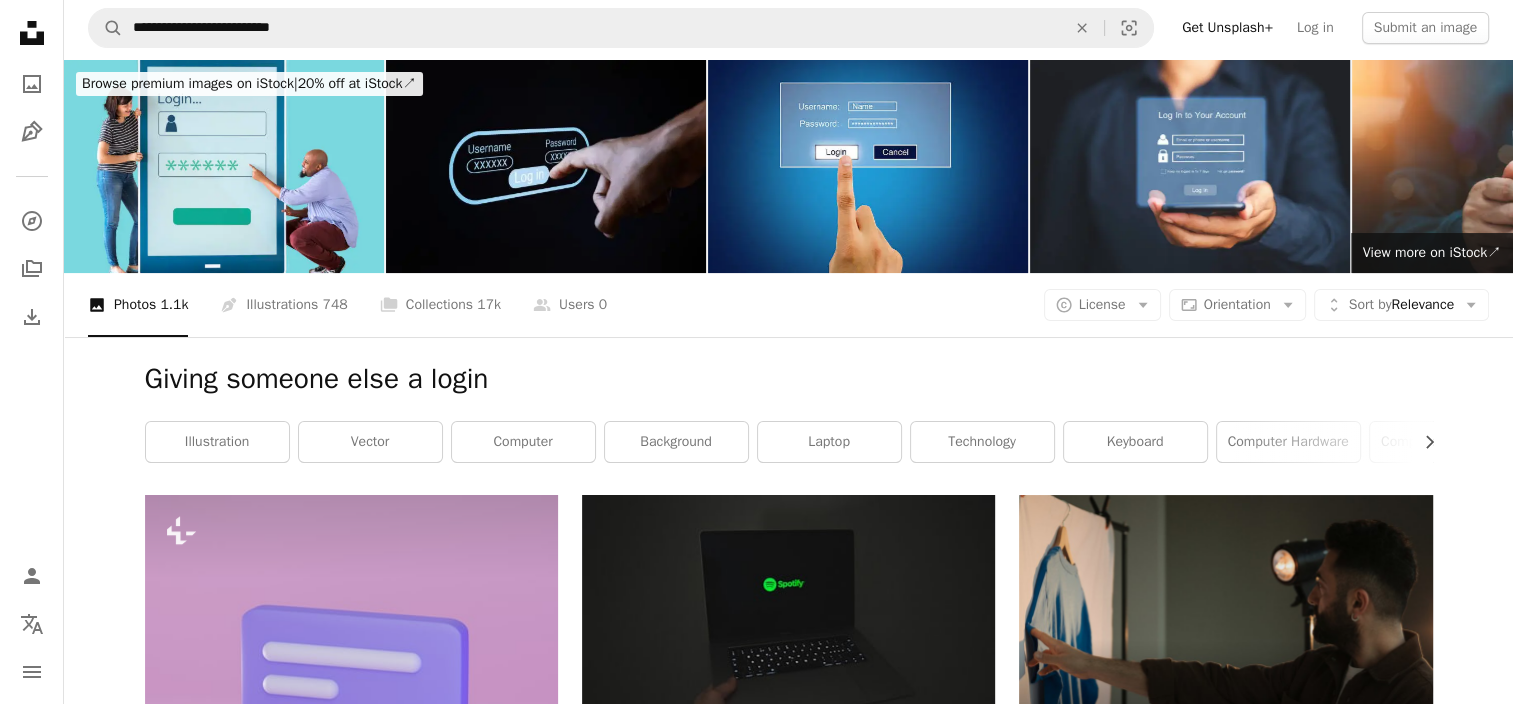 scroll, scrollTop: 0, scrollLeft: 0, axis: both 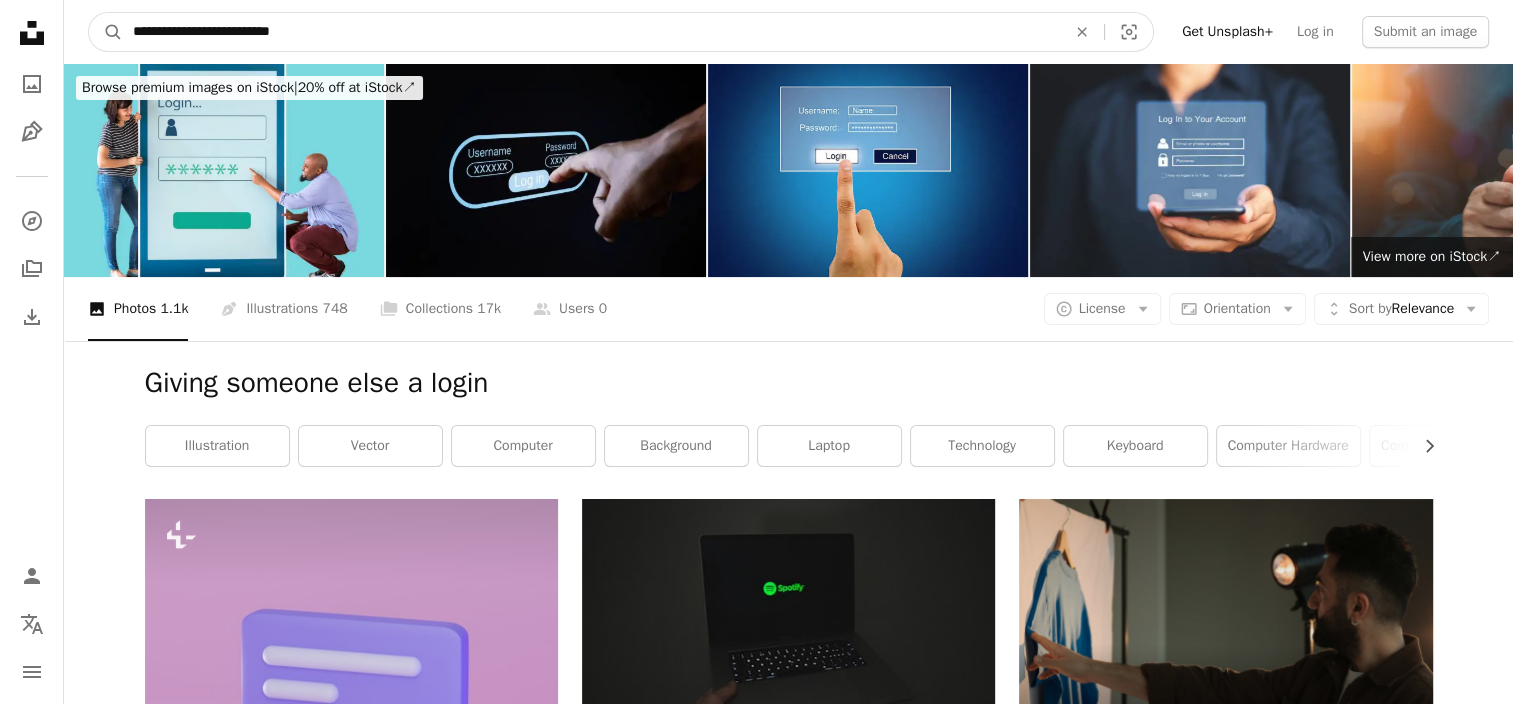 drag, startPoint x: 320, startPoint y: 21, endPoint x: 68, endPoint y: 21, distance: 252 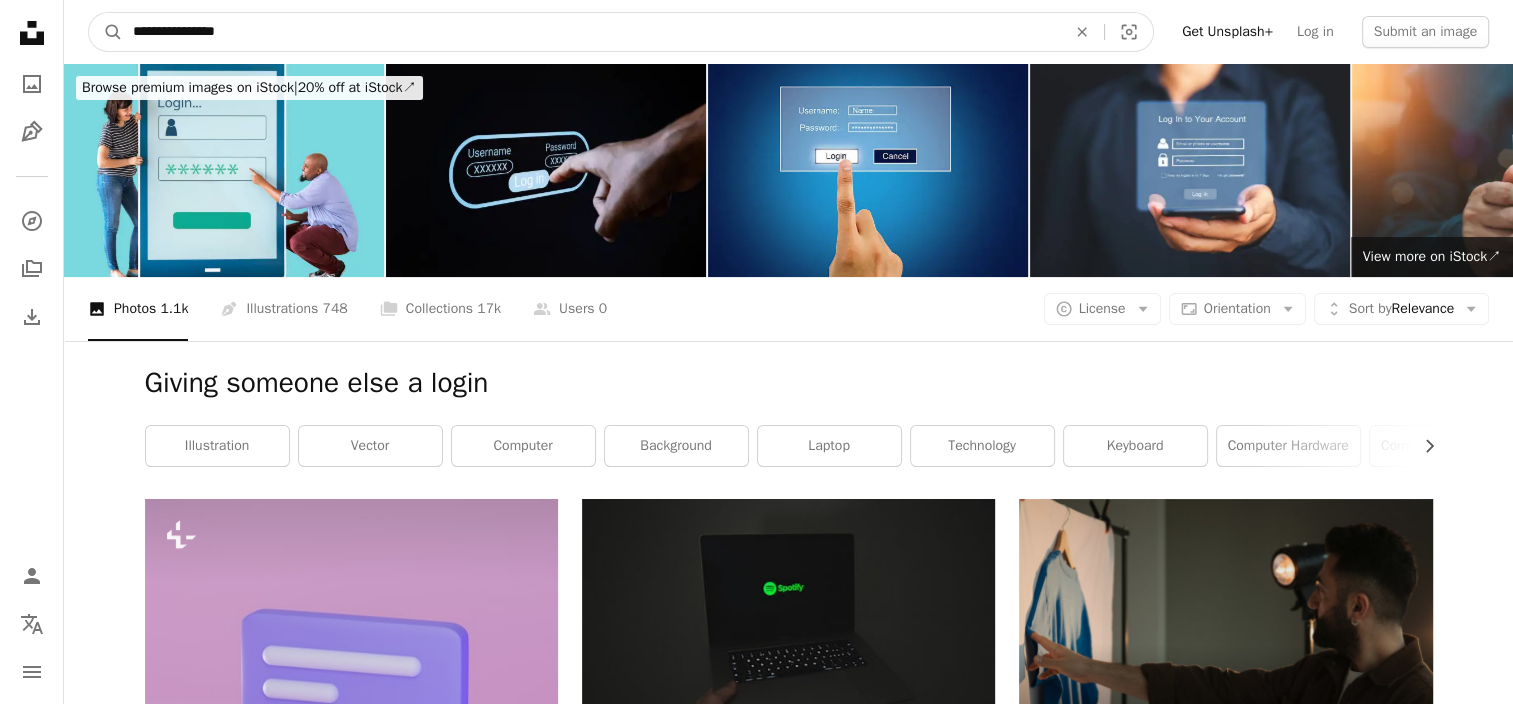 type on "**********" 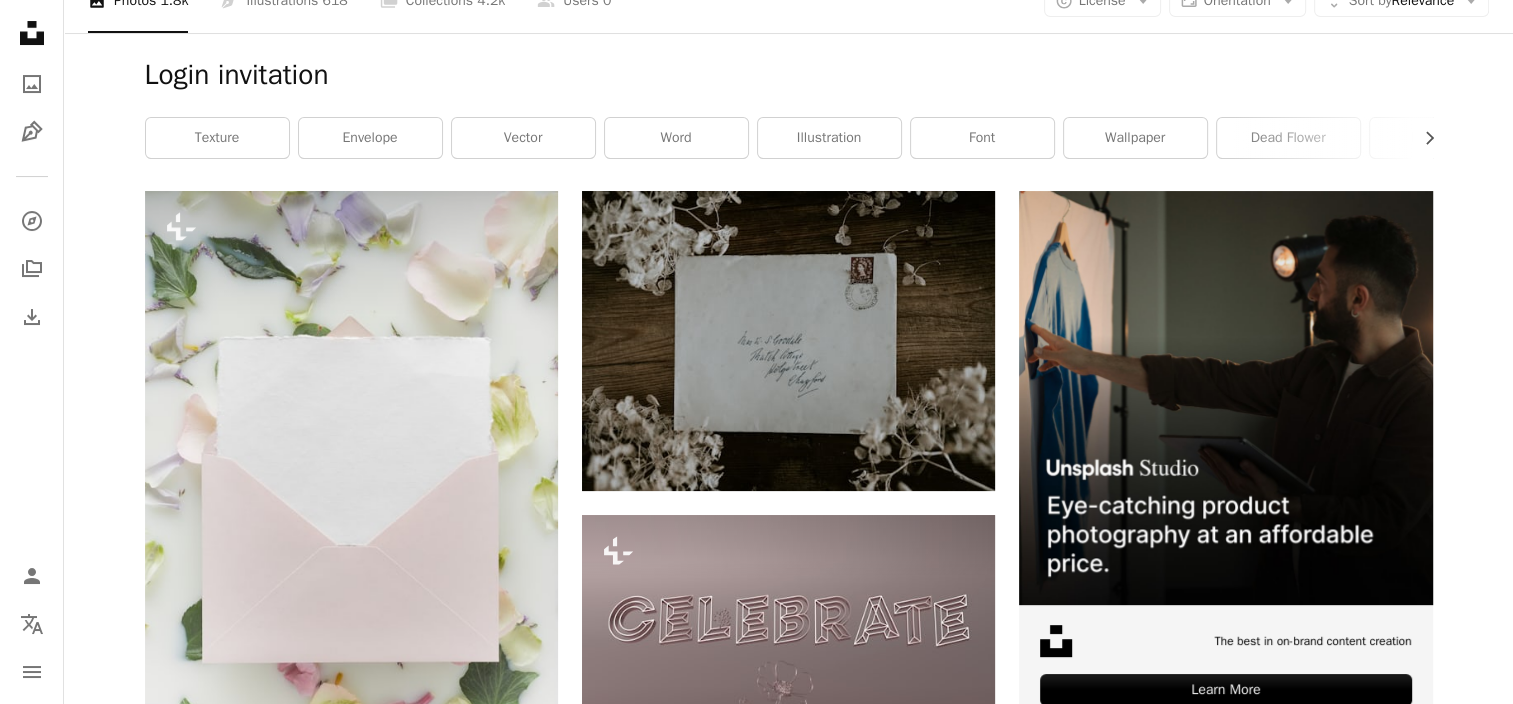 scroll, scrollTop: 0, scrollLeft: 0, axis: both 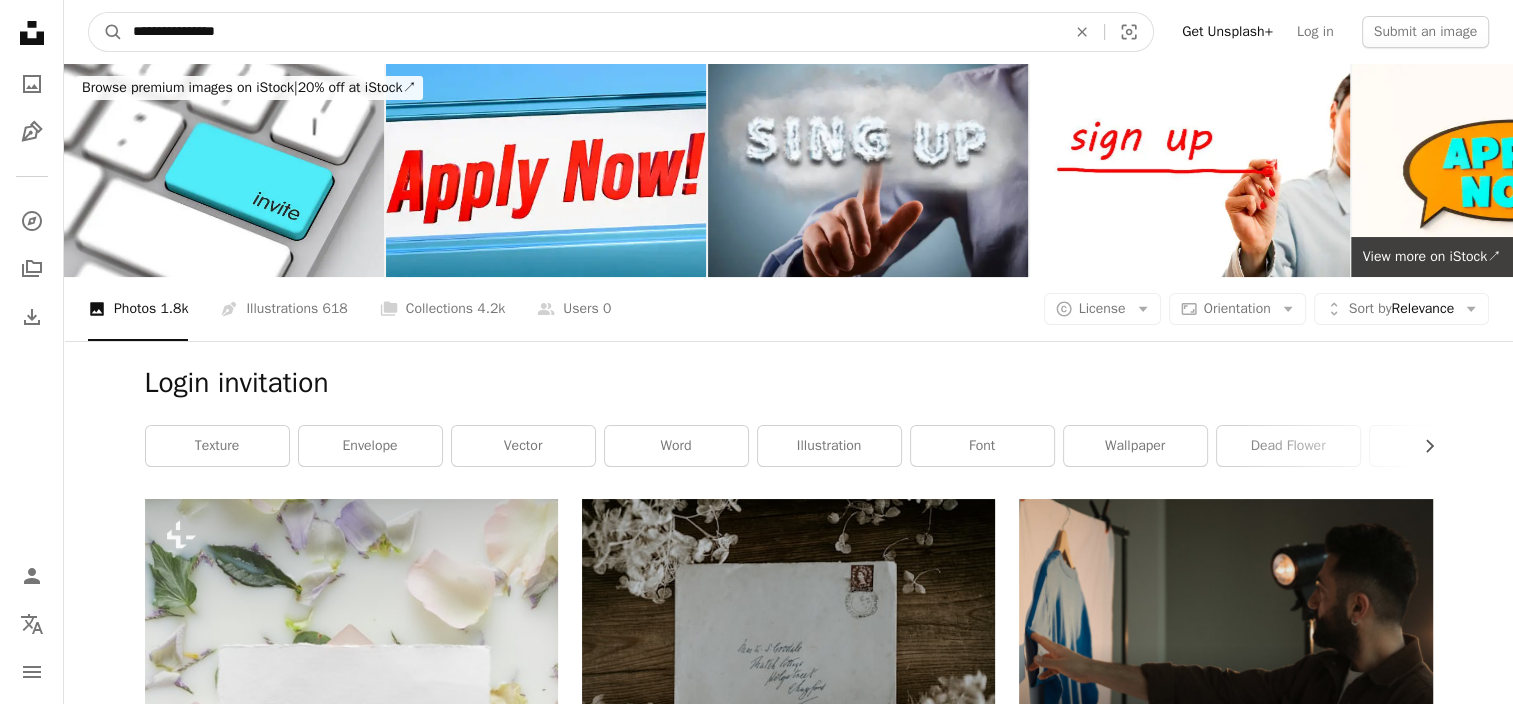 click on "**********" at bounding box center (591, 32) 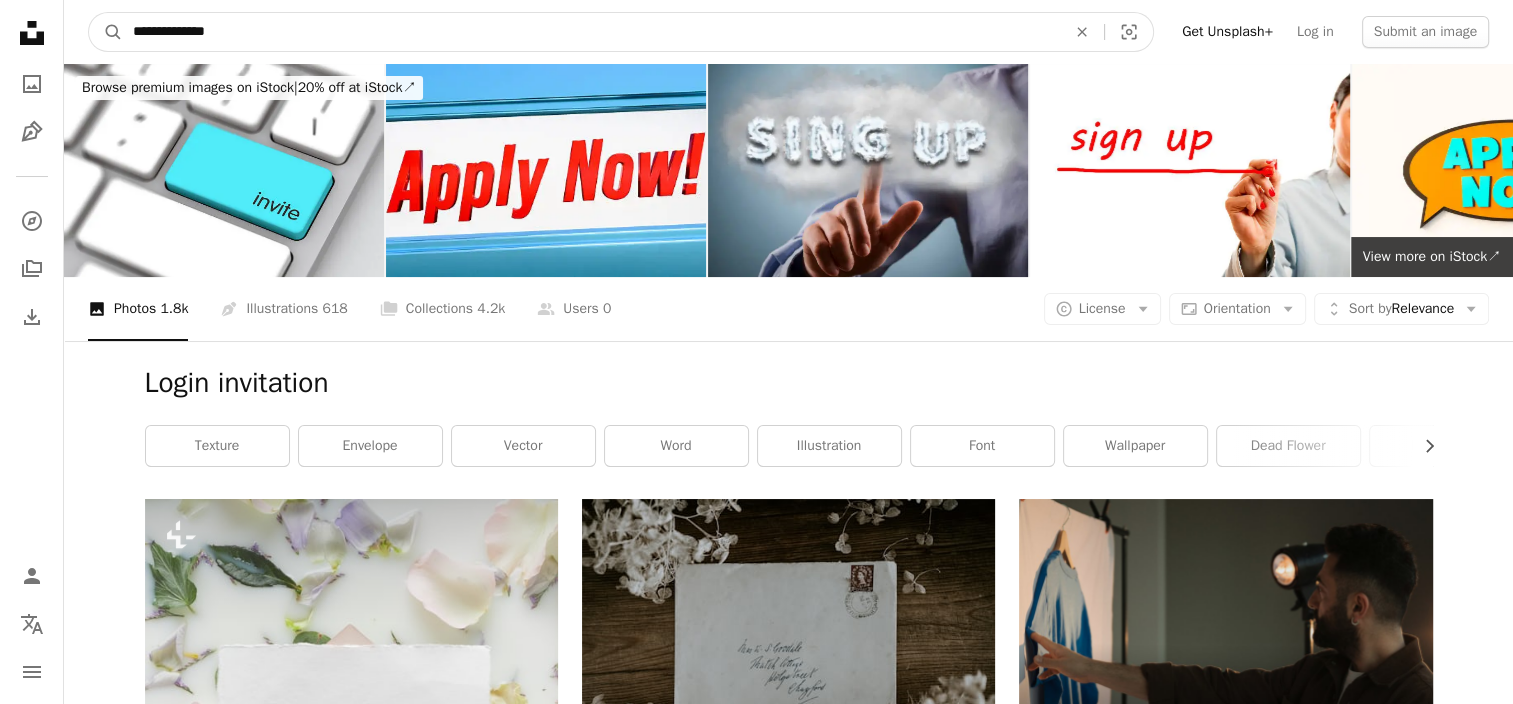 type on "**********" 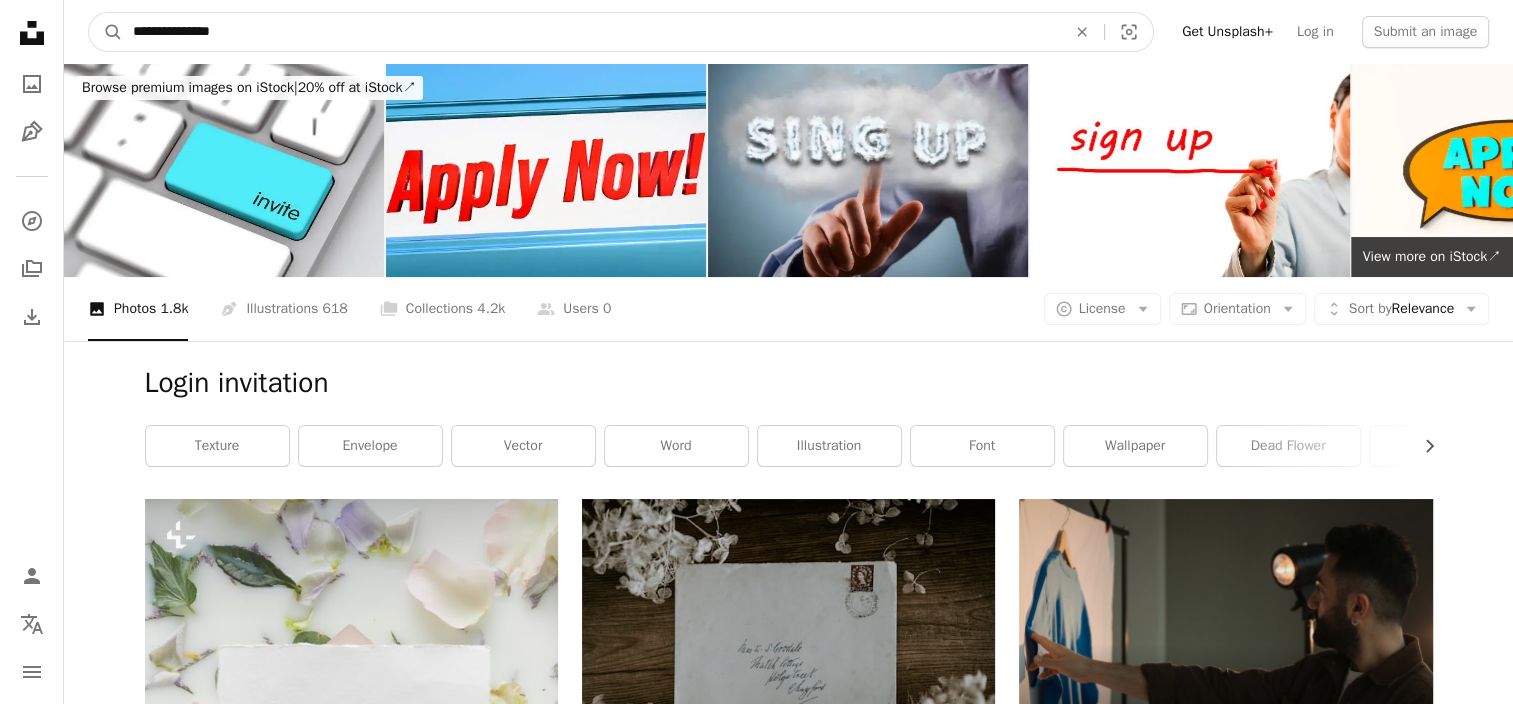 click on "A magnifying glass" at bounding box center [106, 32] 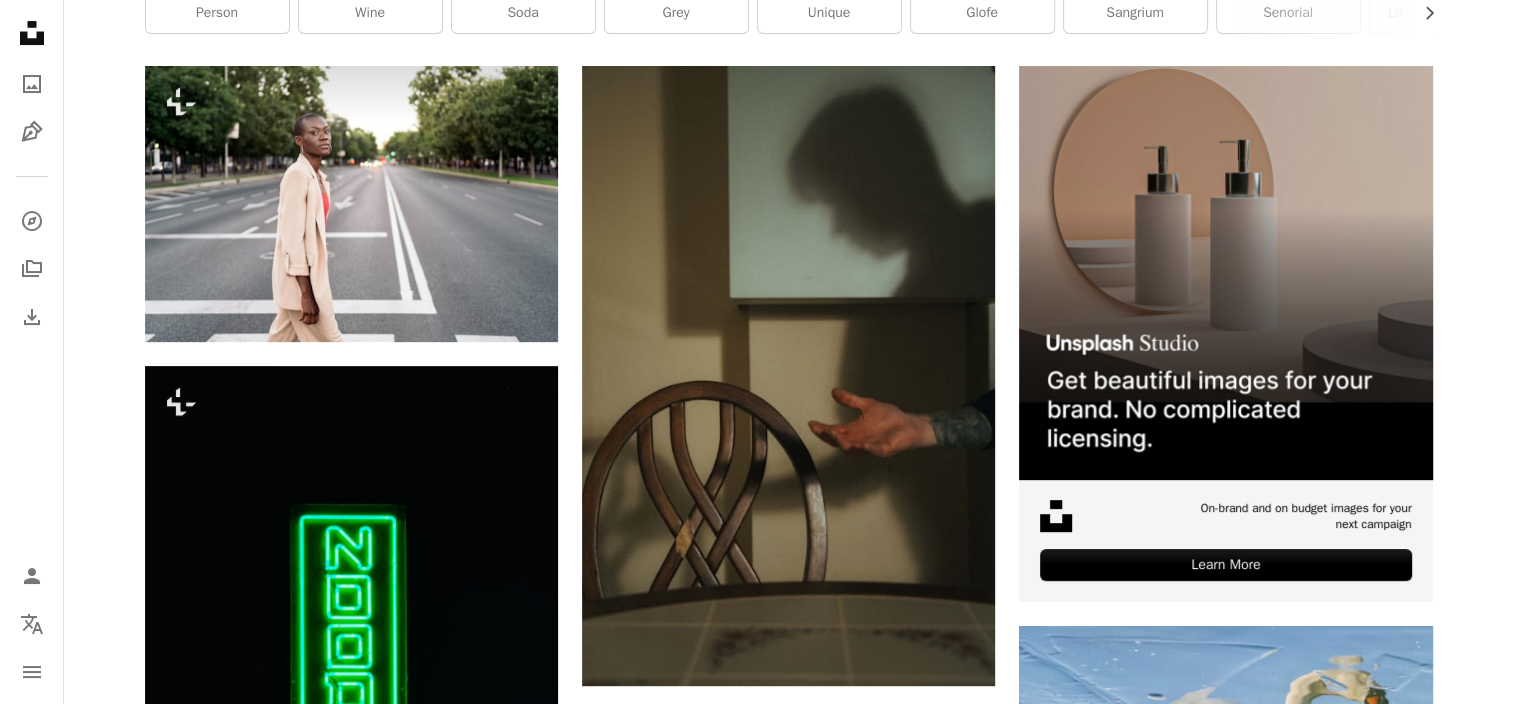 scroll, scrollTop: 0, scrollLeft: 0, axis: both 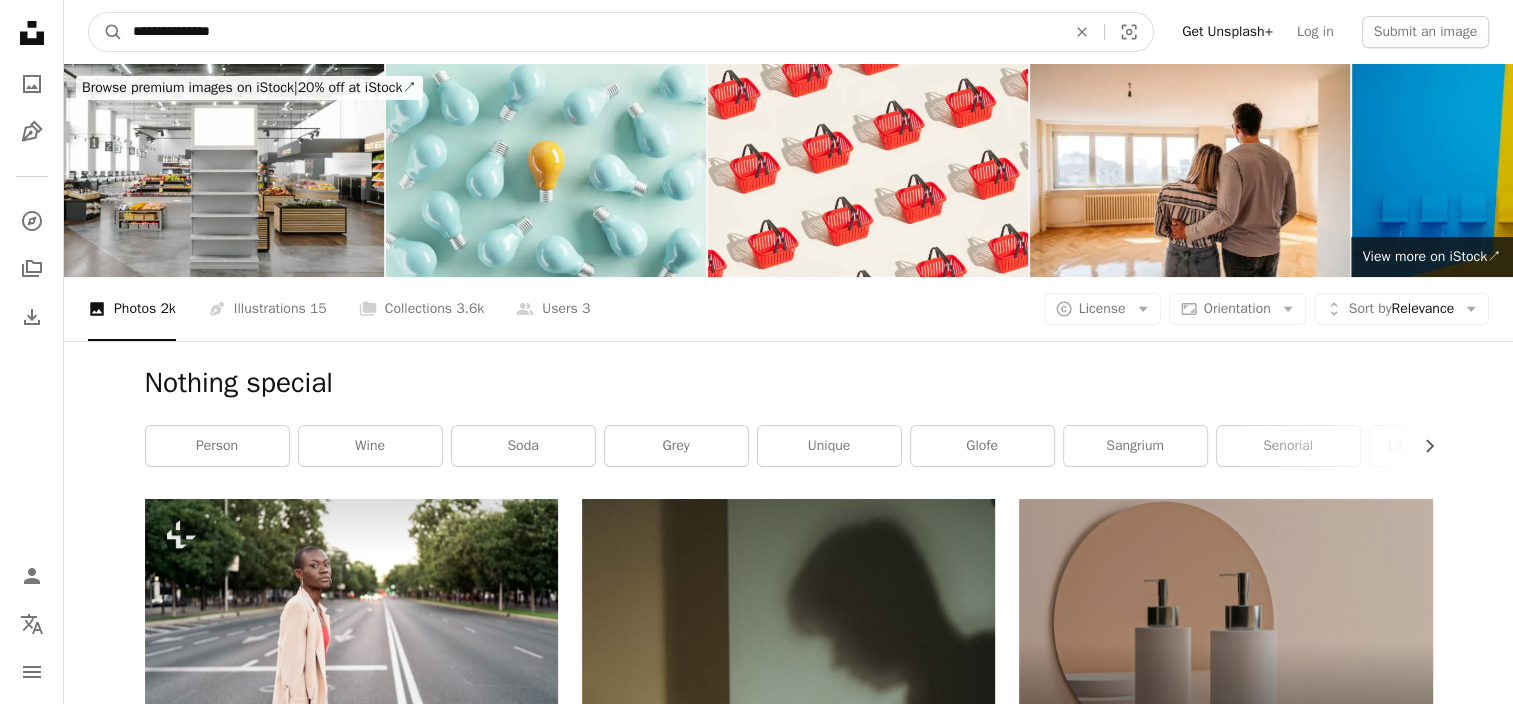 drag, startPoint x: 284, startPoint y: 24, endPoint x: -4, endPoint y: 24, distance: 288 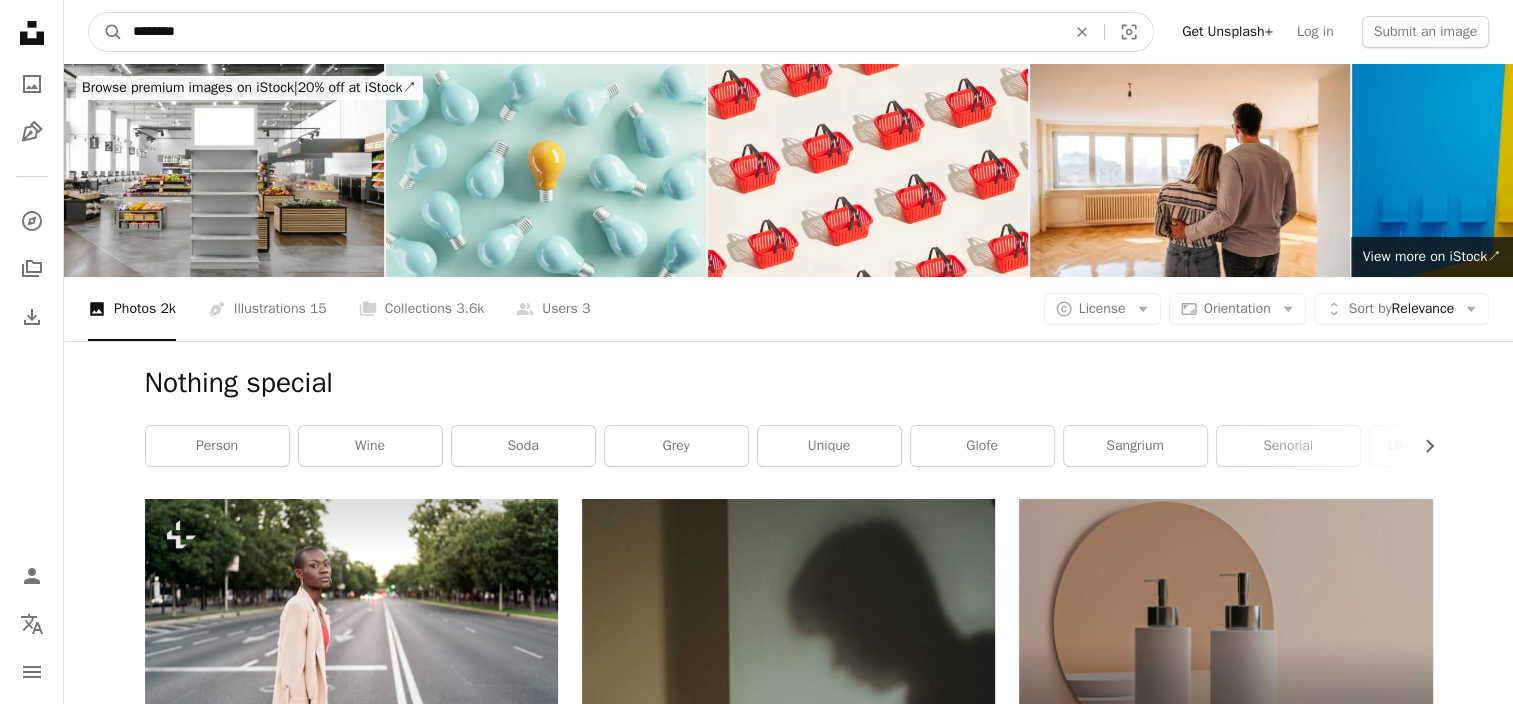 type on "*********" 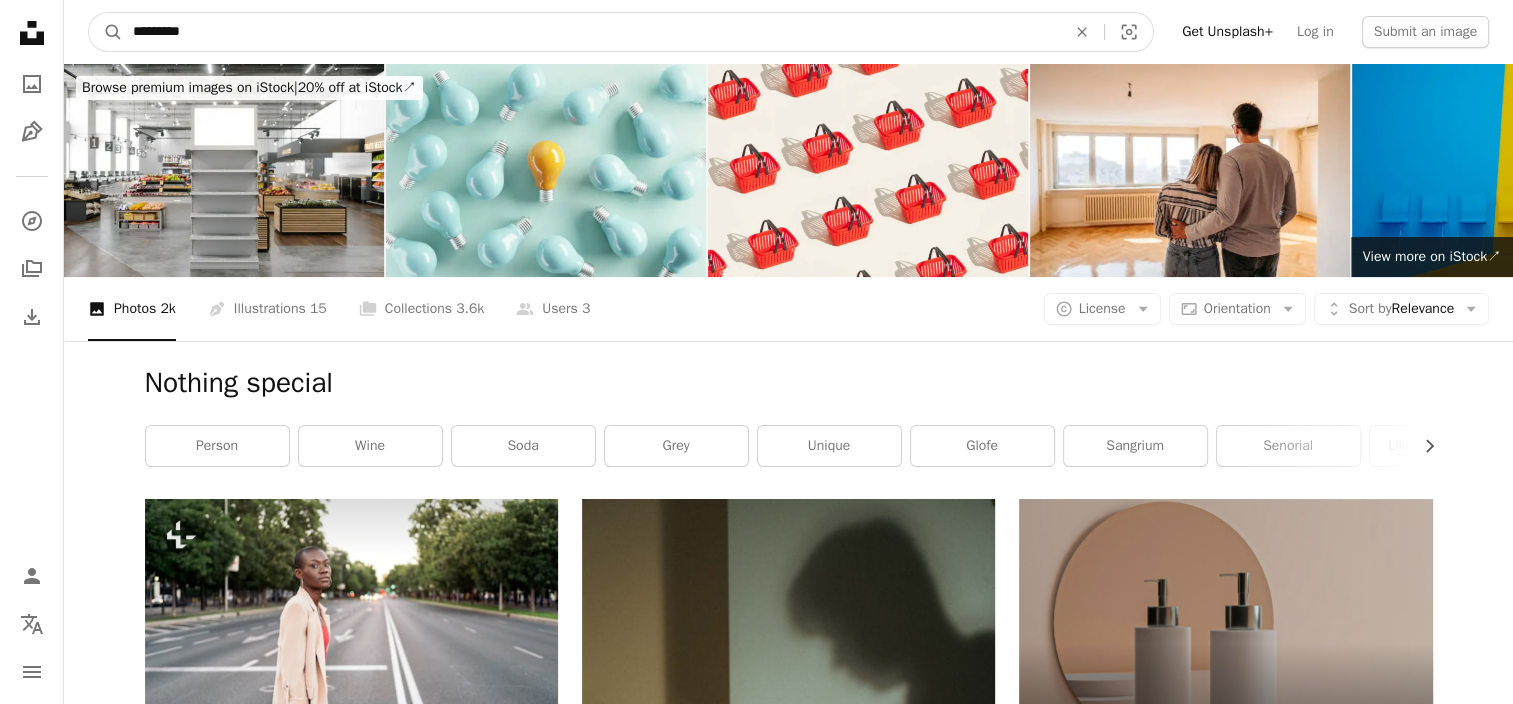 click on "A magnifying glass" at bounding box center [106, 32] 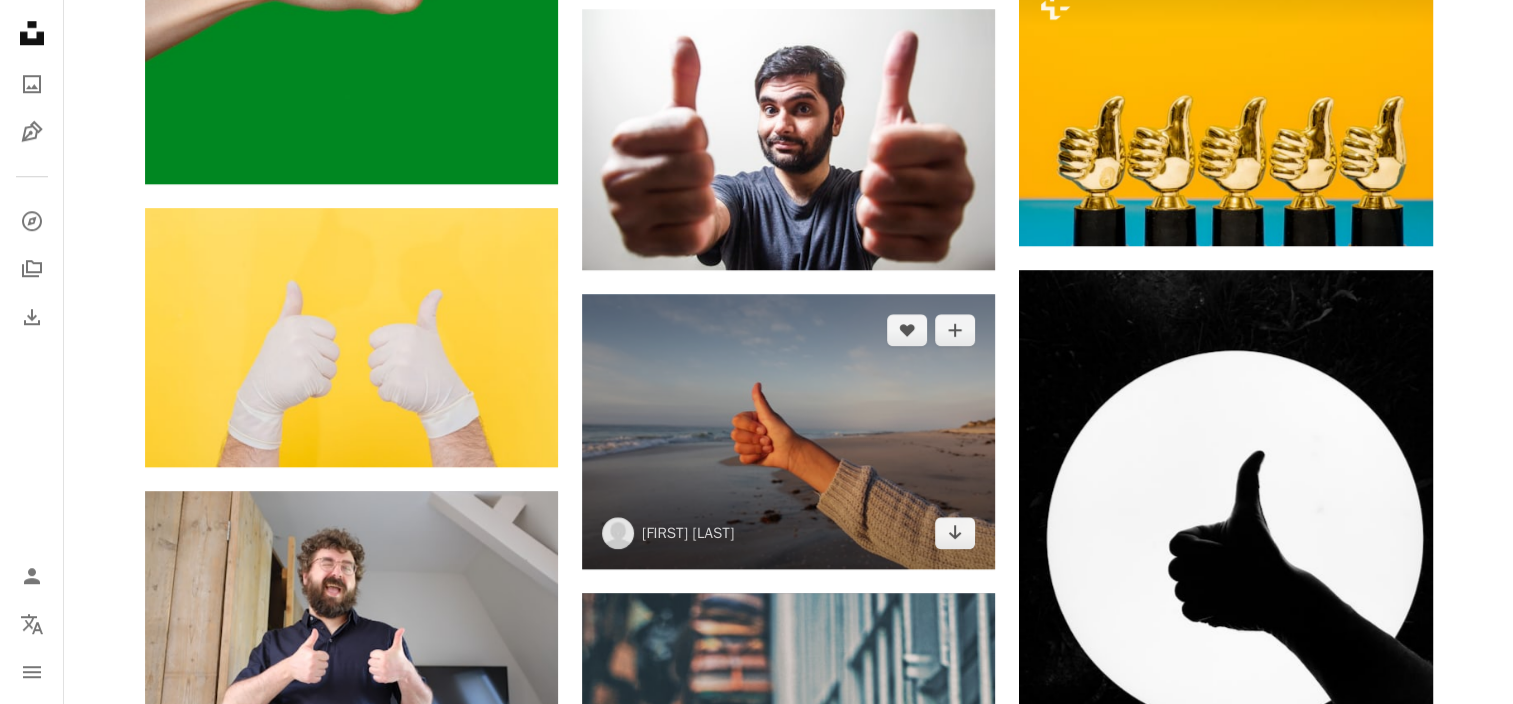scroll, scrollTop: 1300, scrollLeft: 0, axis: vertical 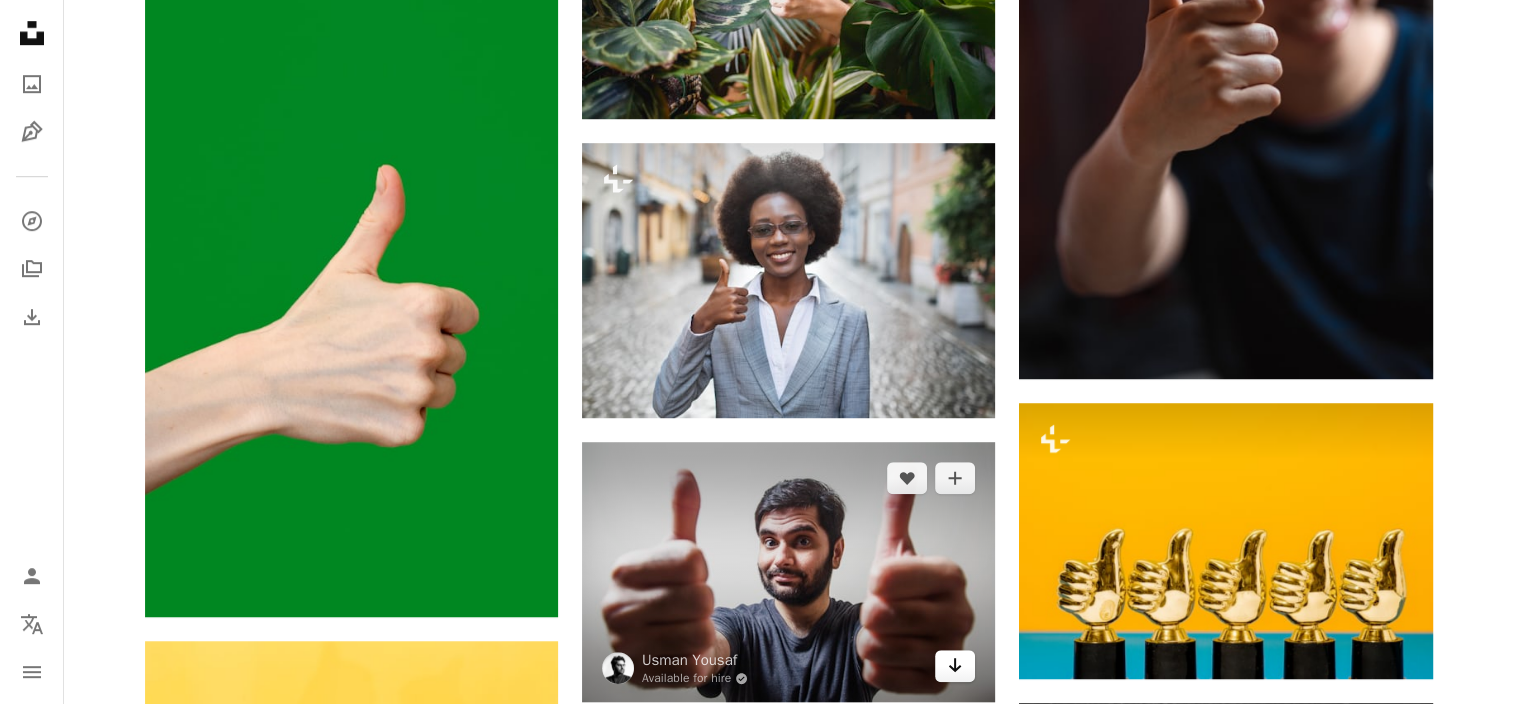 click on "Arrow pointing down" 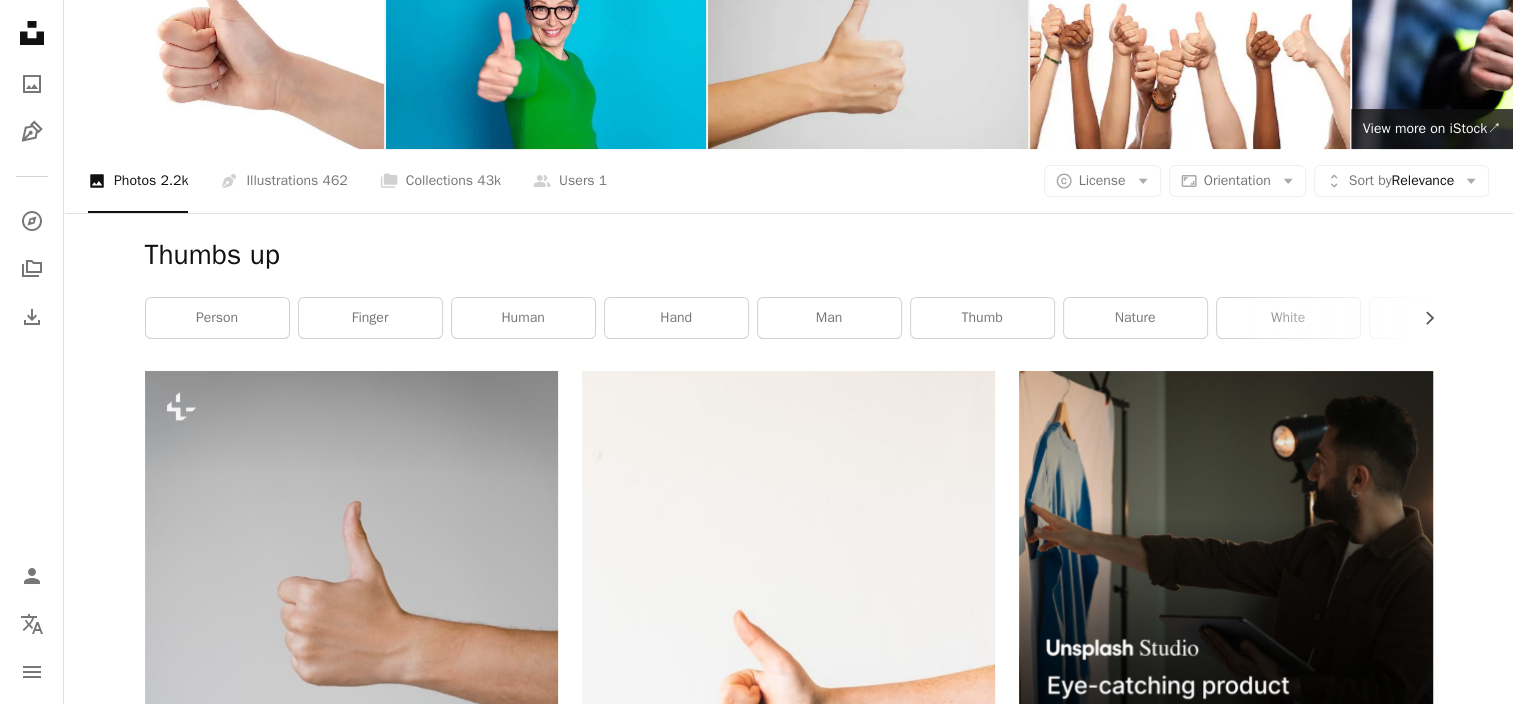 scroll, scrollTop: 0, scrollLeft: 0, axis: both 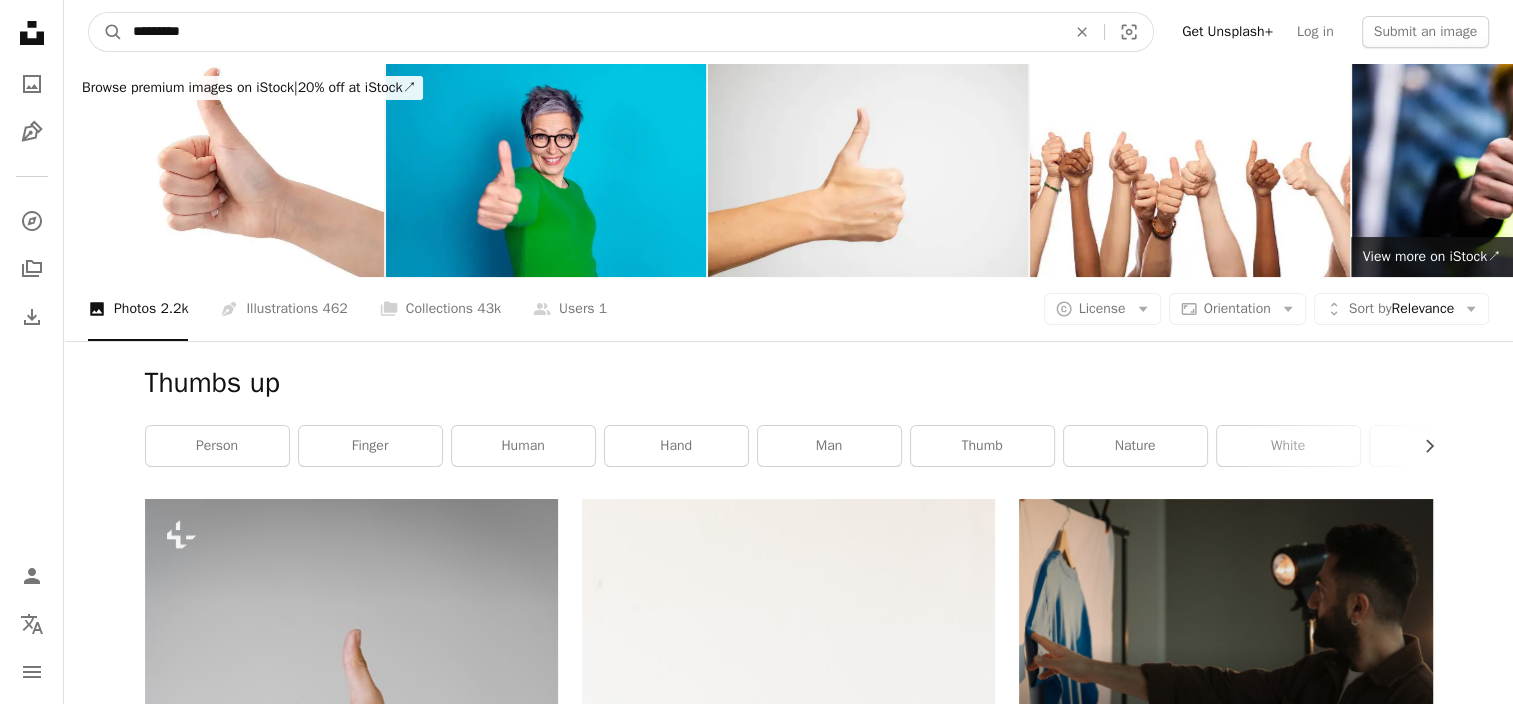 drag, startPoint x: 261, startPoint y: 28, endPoint x: 86, endPoint y: 27, distance: 175.00285 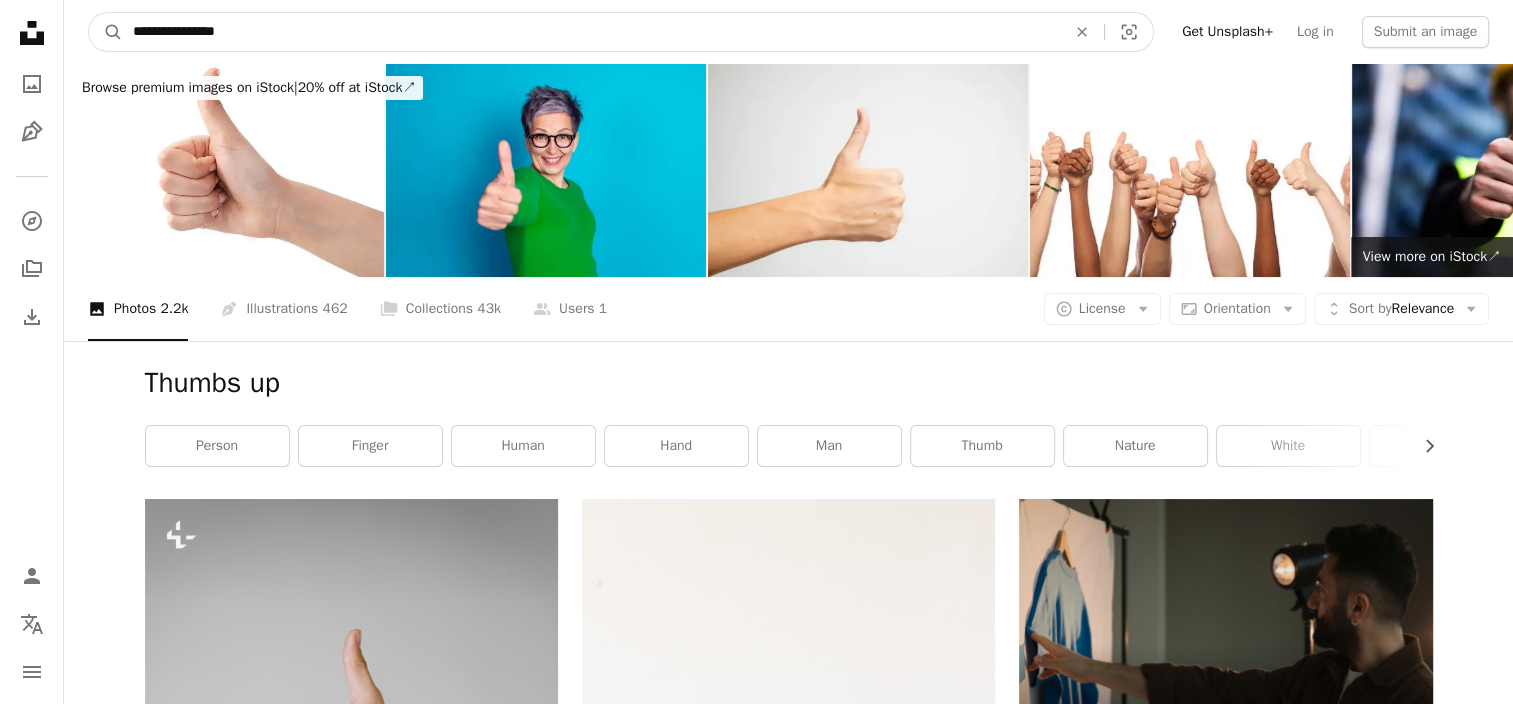 type on "**********" 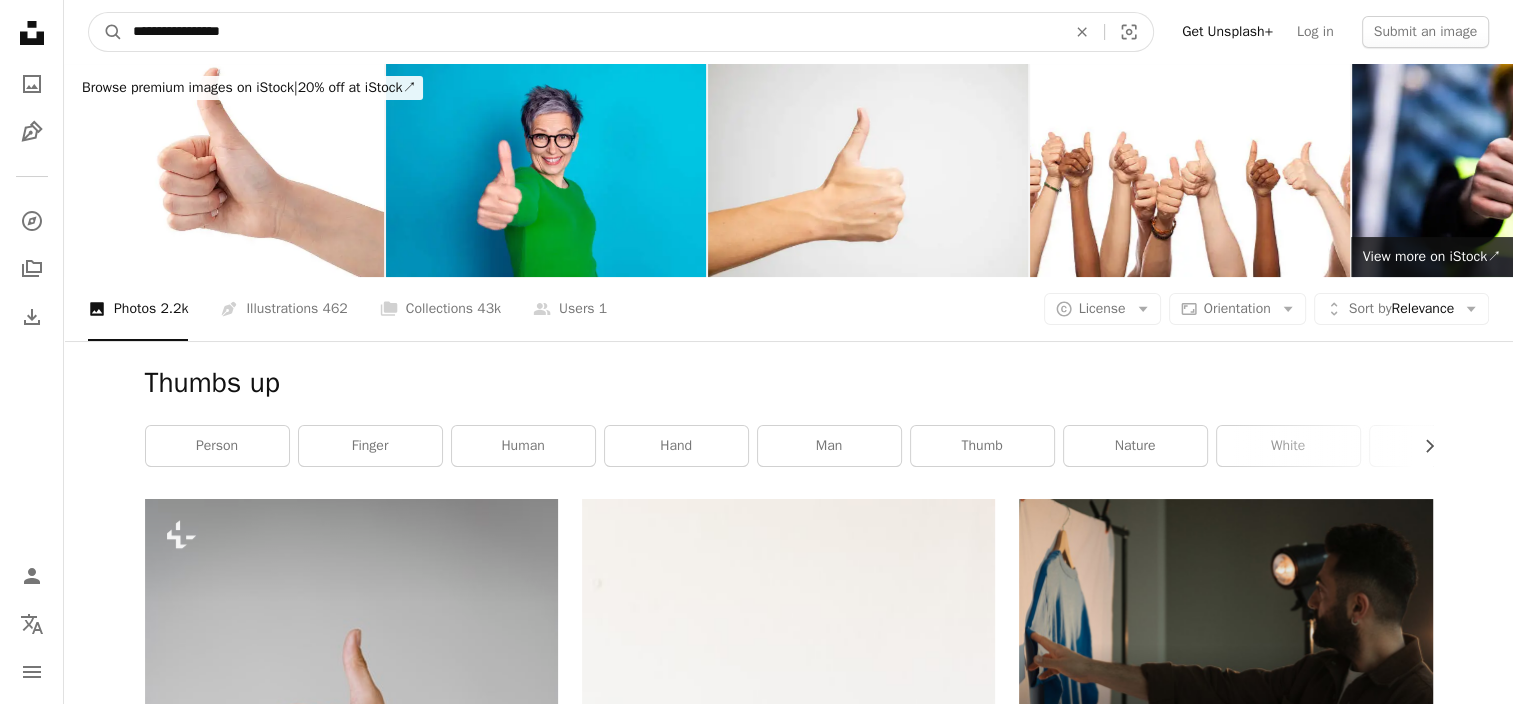 click on "A magnifying glass" at bounding box center (106, 32) 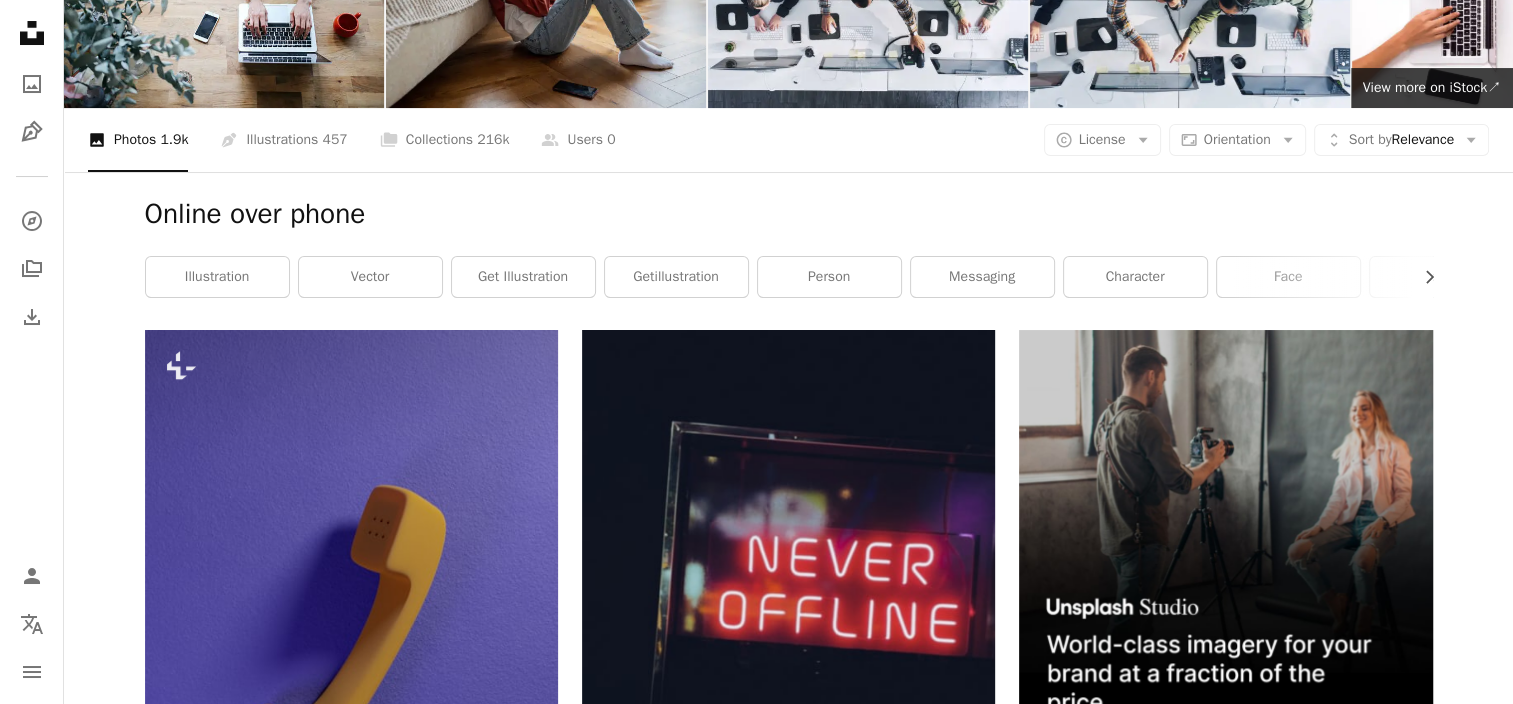 scroll, scrollTop: 0, scrollLeft: 0, axis: both 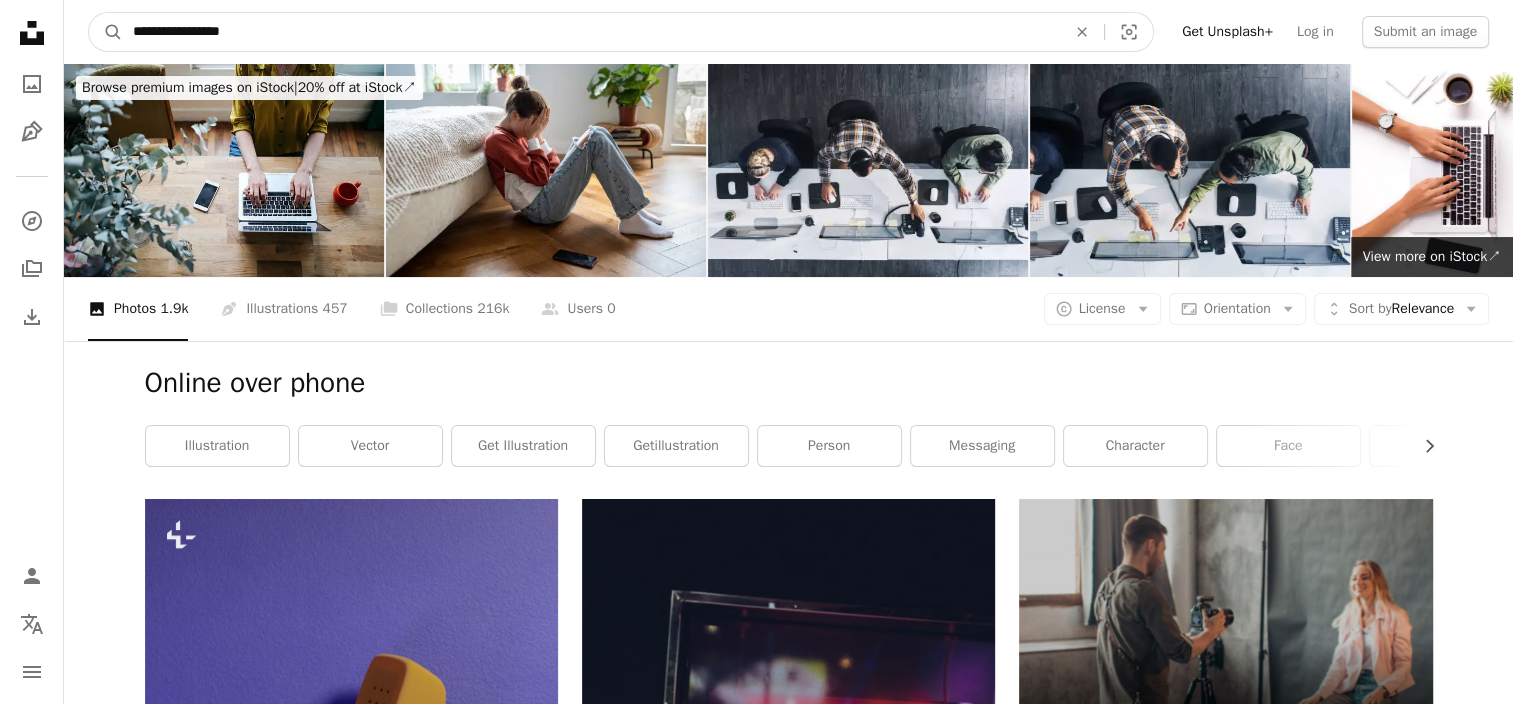 drag, startPoint x: 280, startPoint y: 34, endPoint x: 175, endPoint y: 23, distance: 105.574615 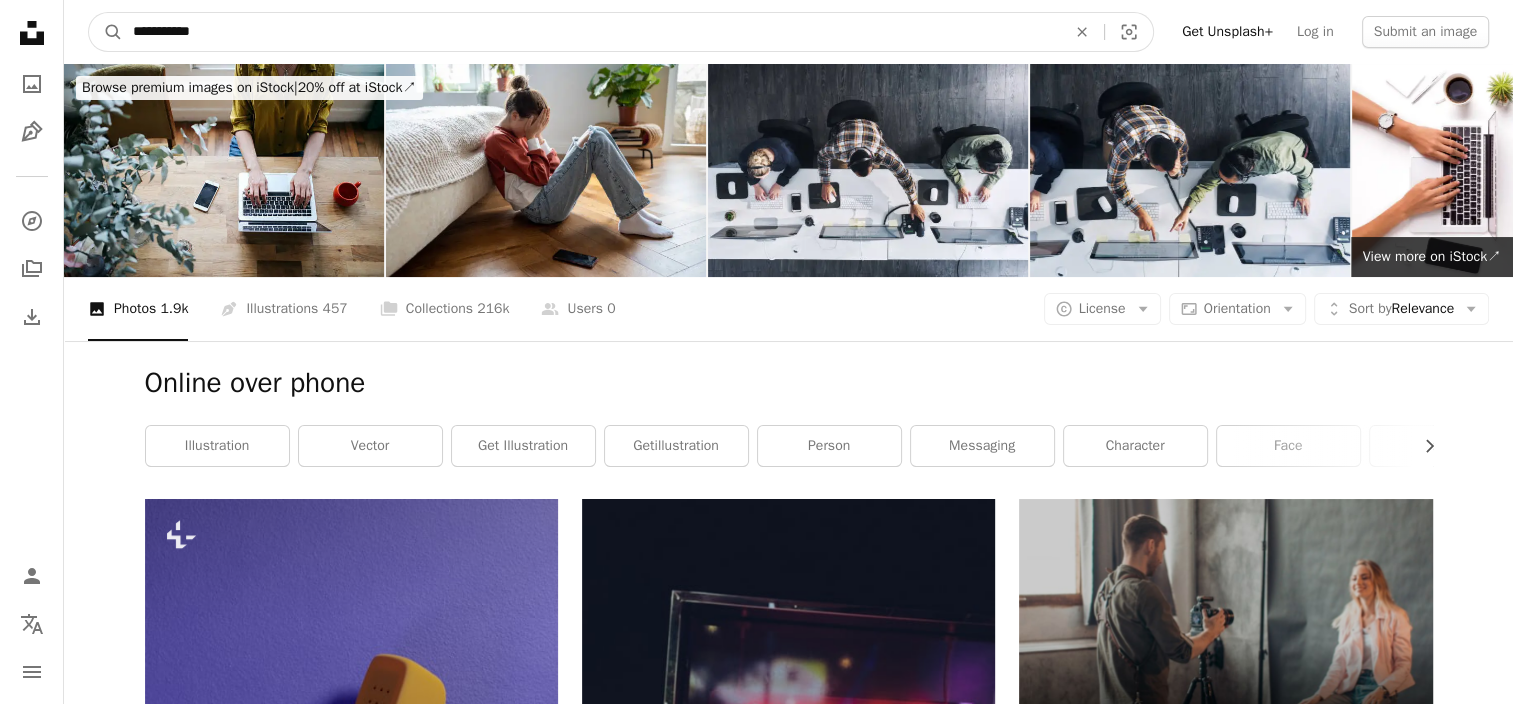 type on "**********" 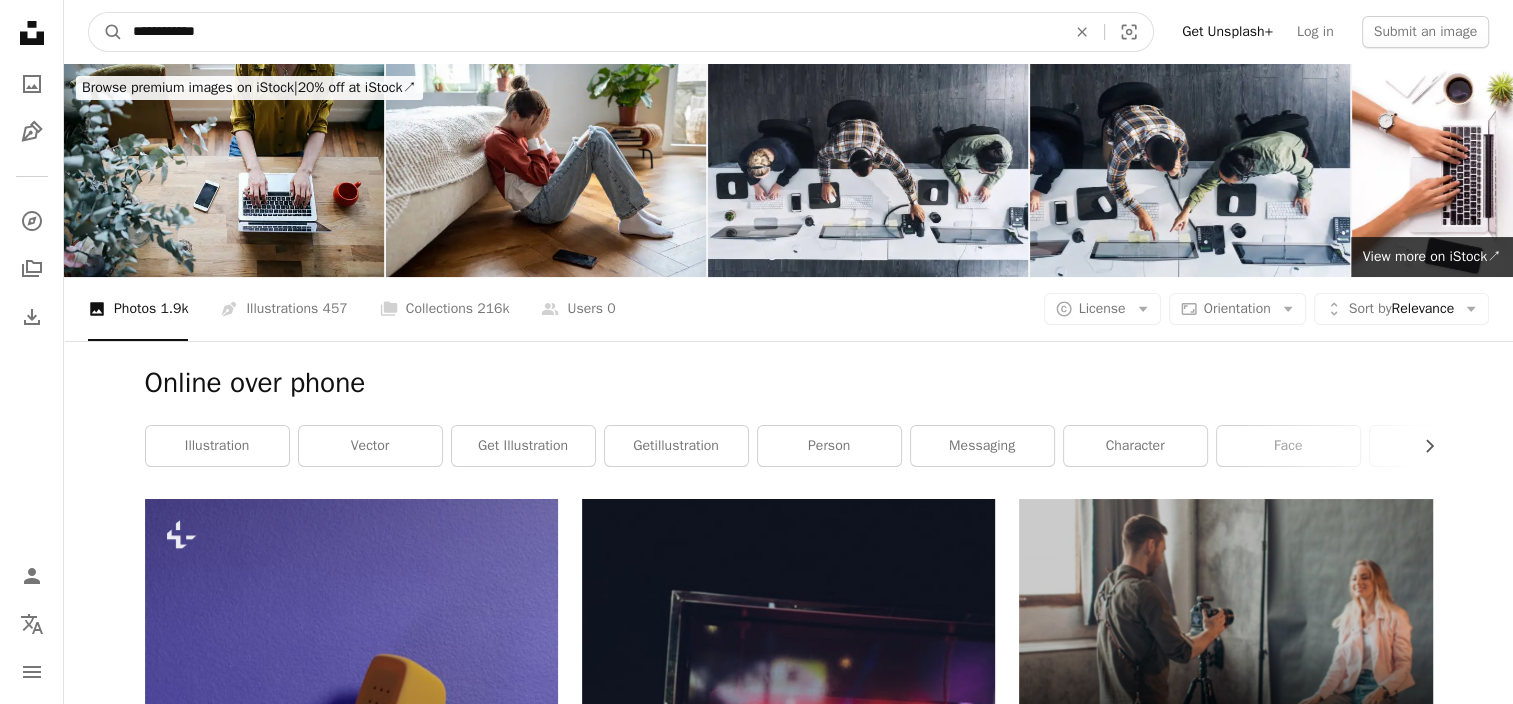 click on "A magnifying glass" at bounding box center [106, 32] 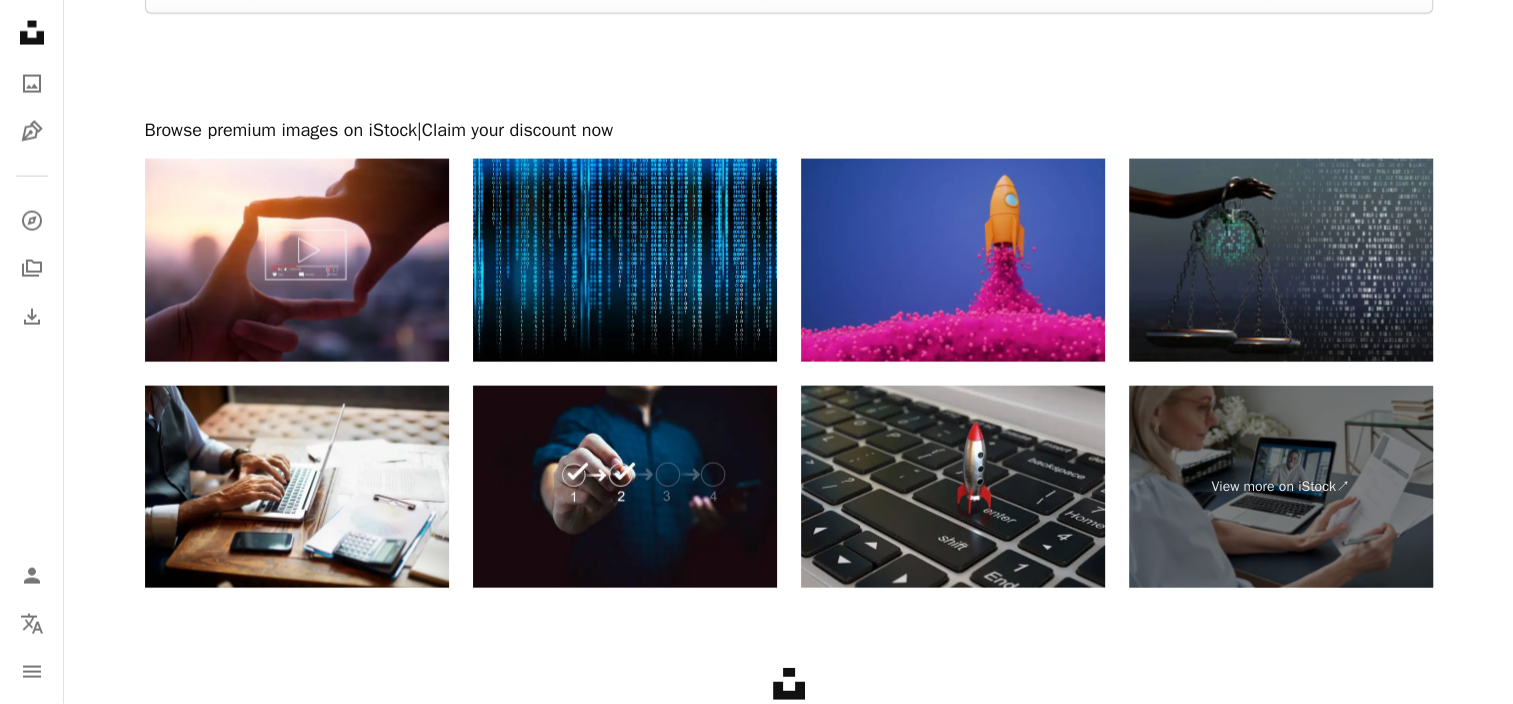scroll, scrollTop: 3900, scrollLeft: 0, axis: vertical 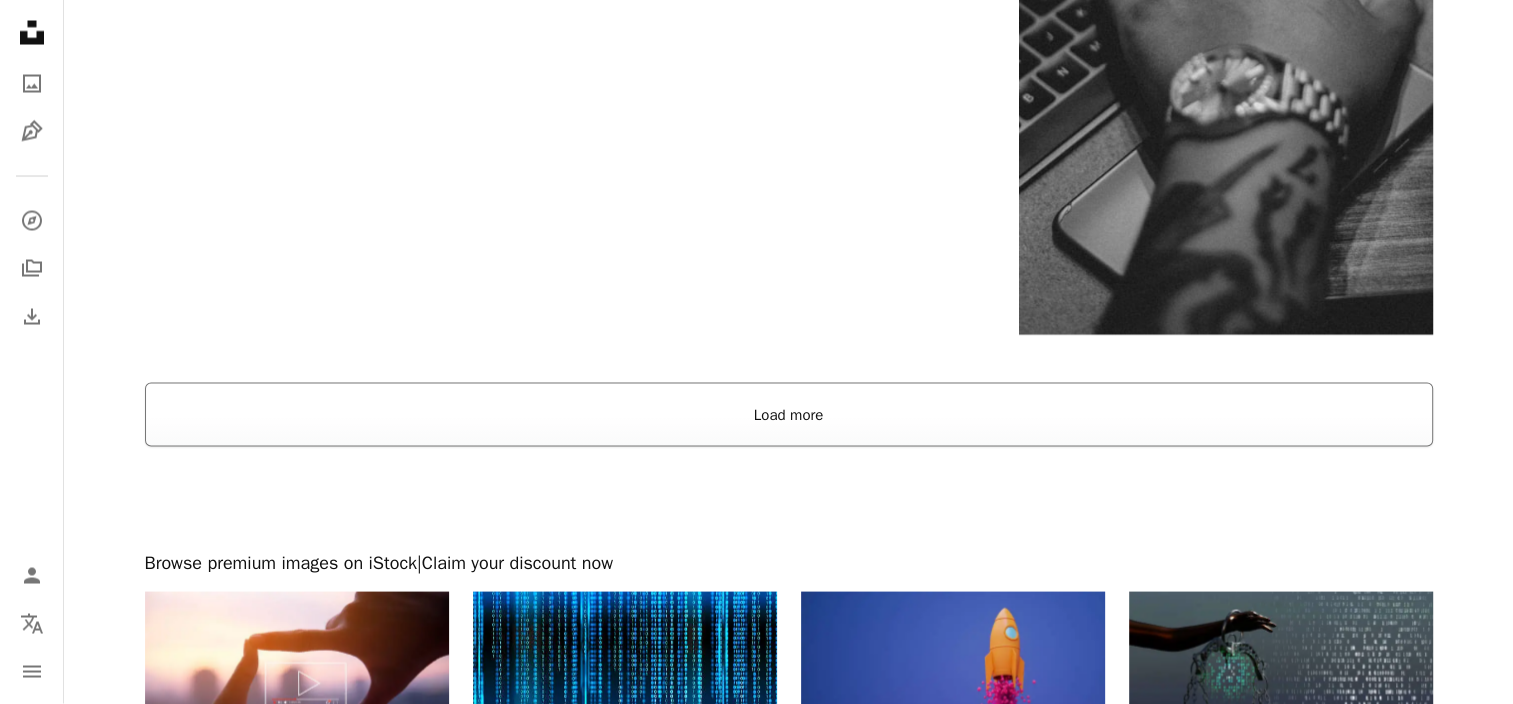 click on "Load more" at bounding box center (789, 415) 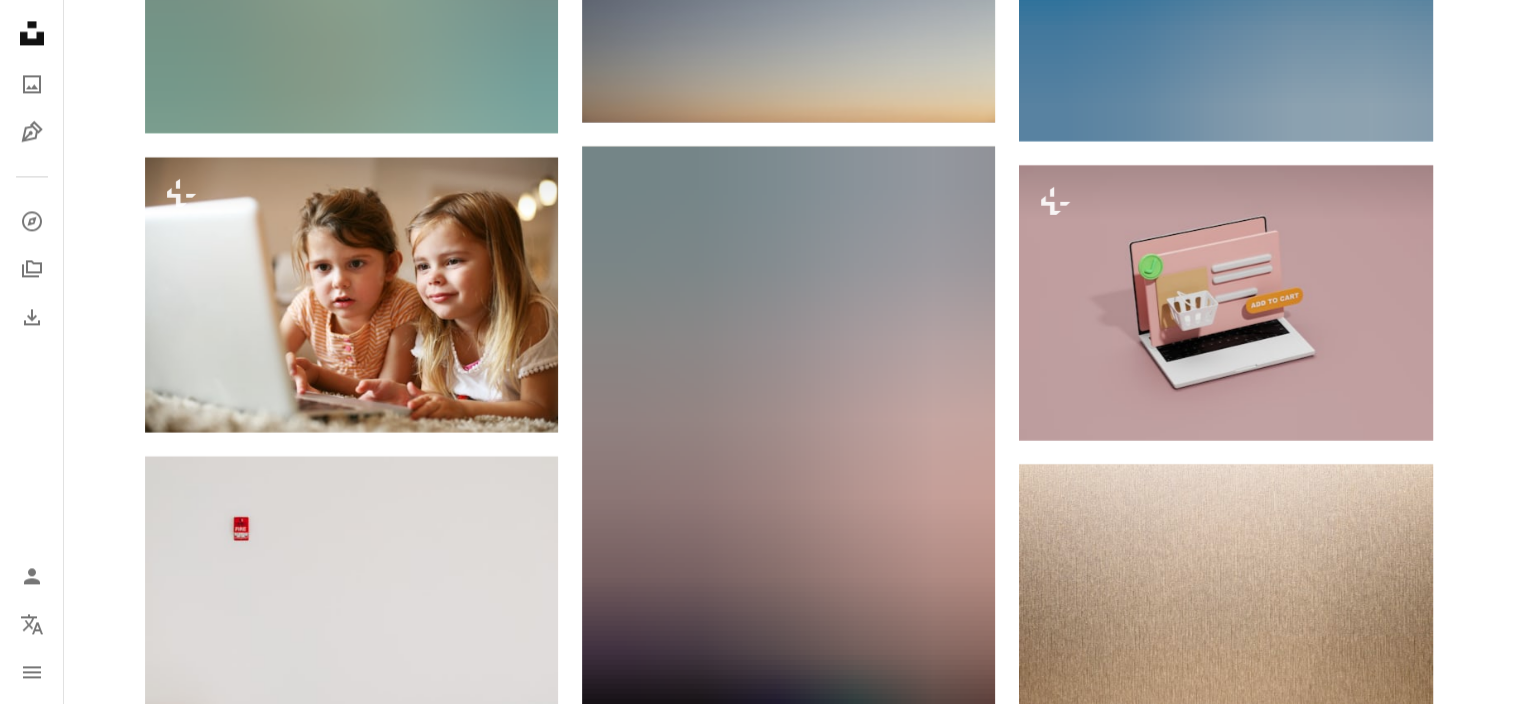 scroll, scrollTop: 32933, scrollLeft: 0, axis: vertical 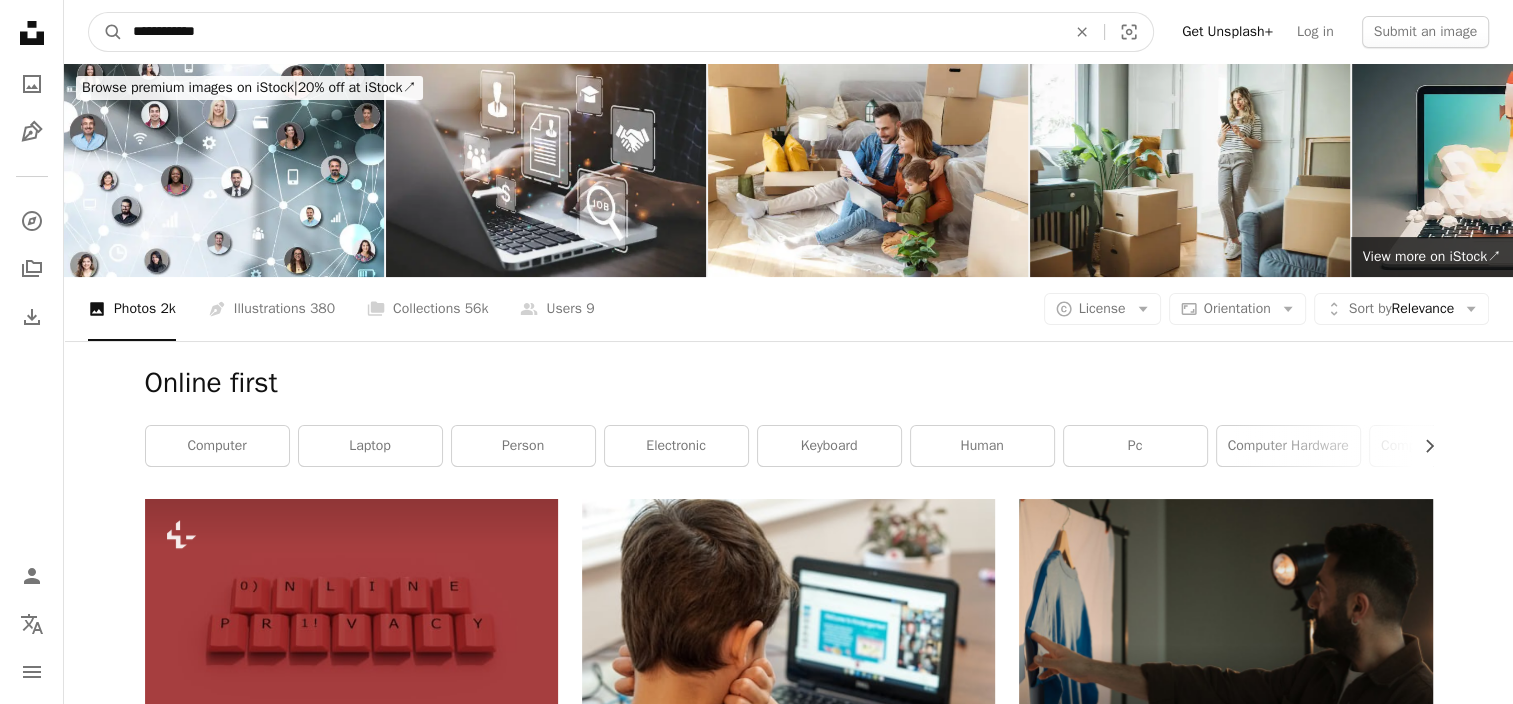click on "**********" at bounding box center [591, 32] 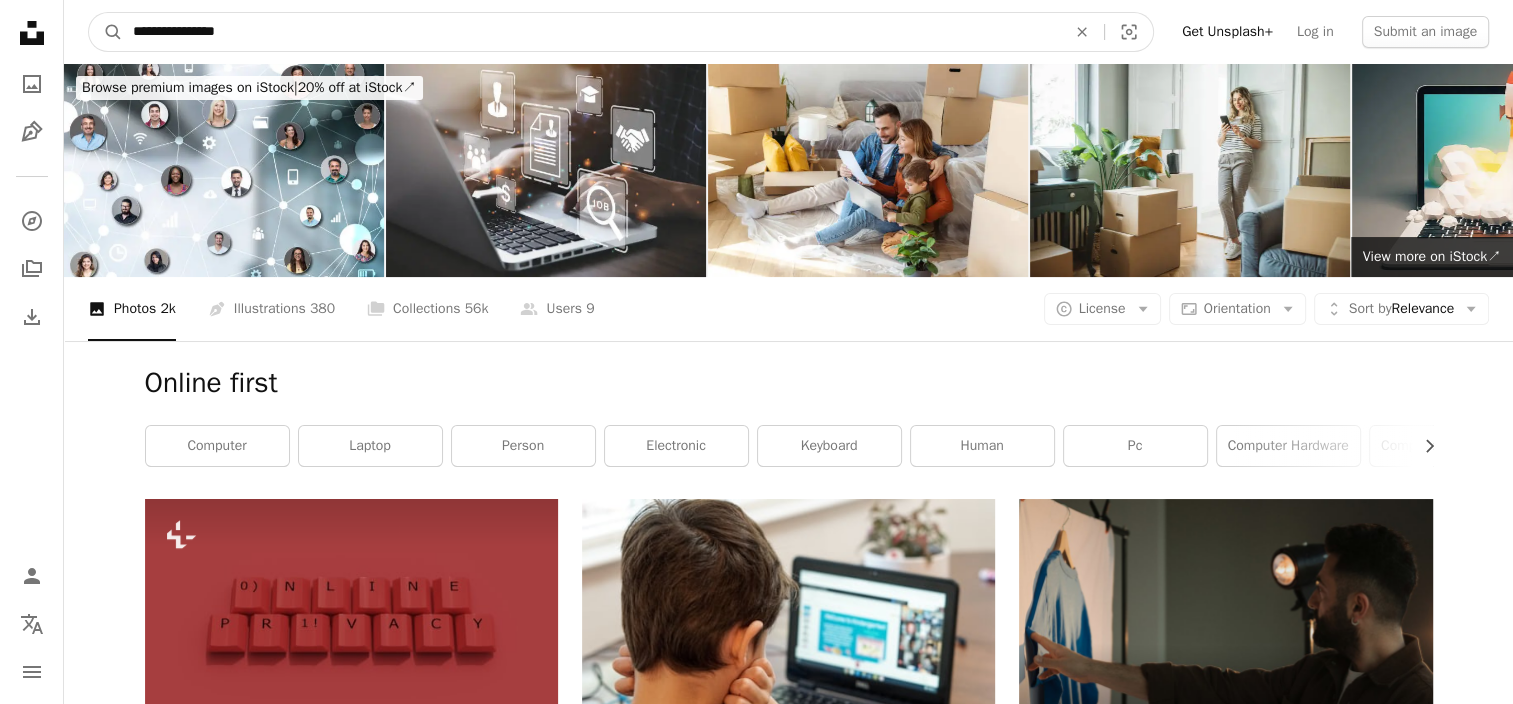 type on "**********" 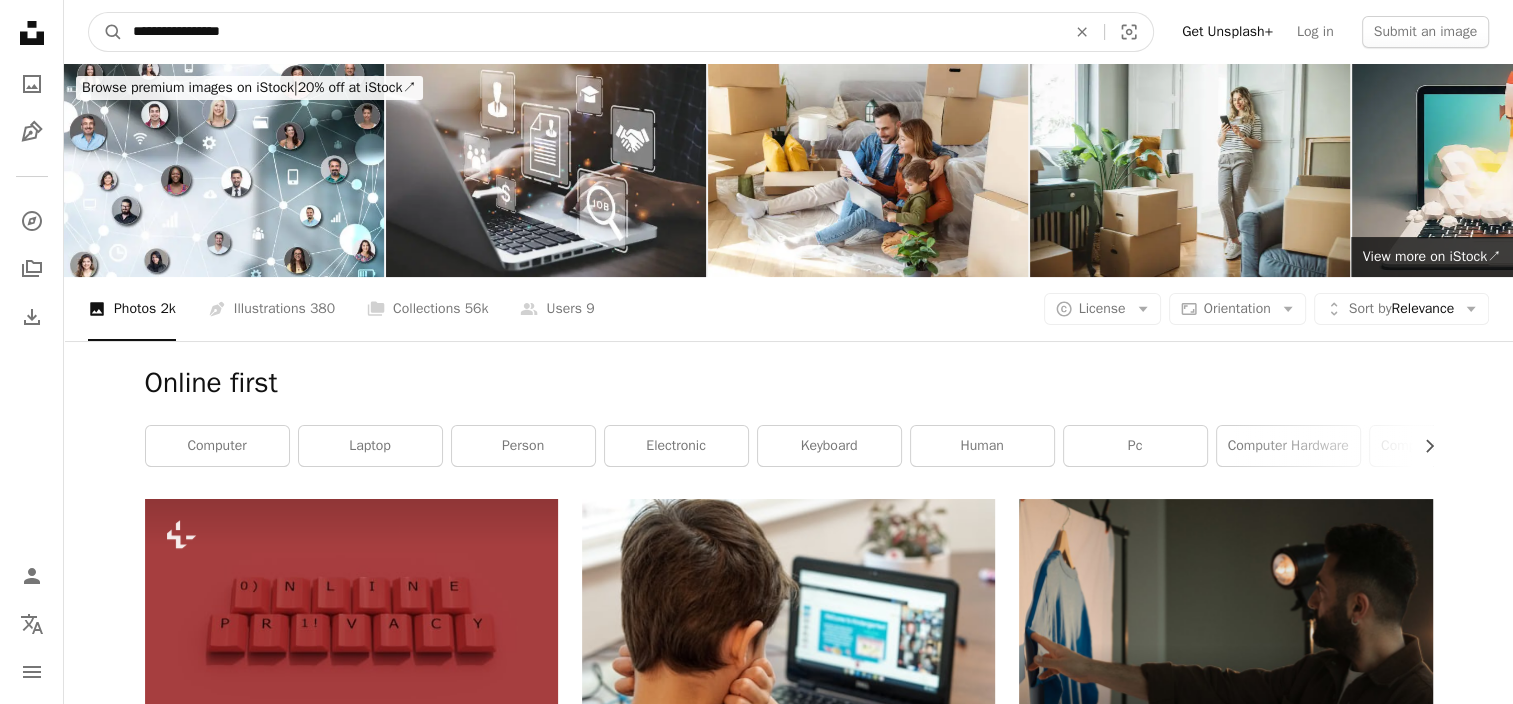 click on "A magnifying glass" at bounding box center (106, 32) 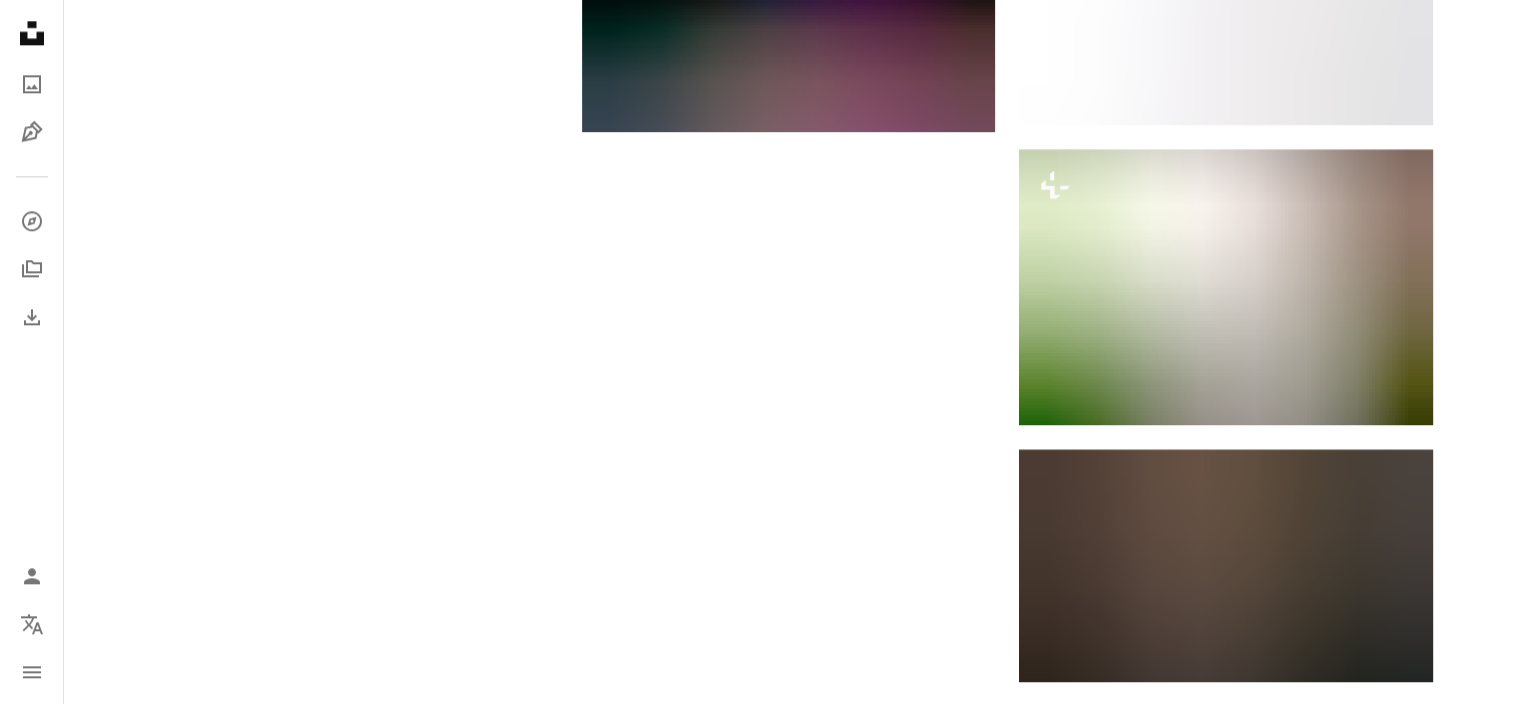 scroll, scrollTop: 2850, scrollLeft: 0, axis: vertical 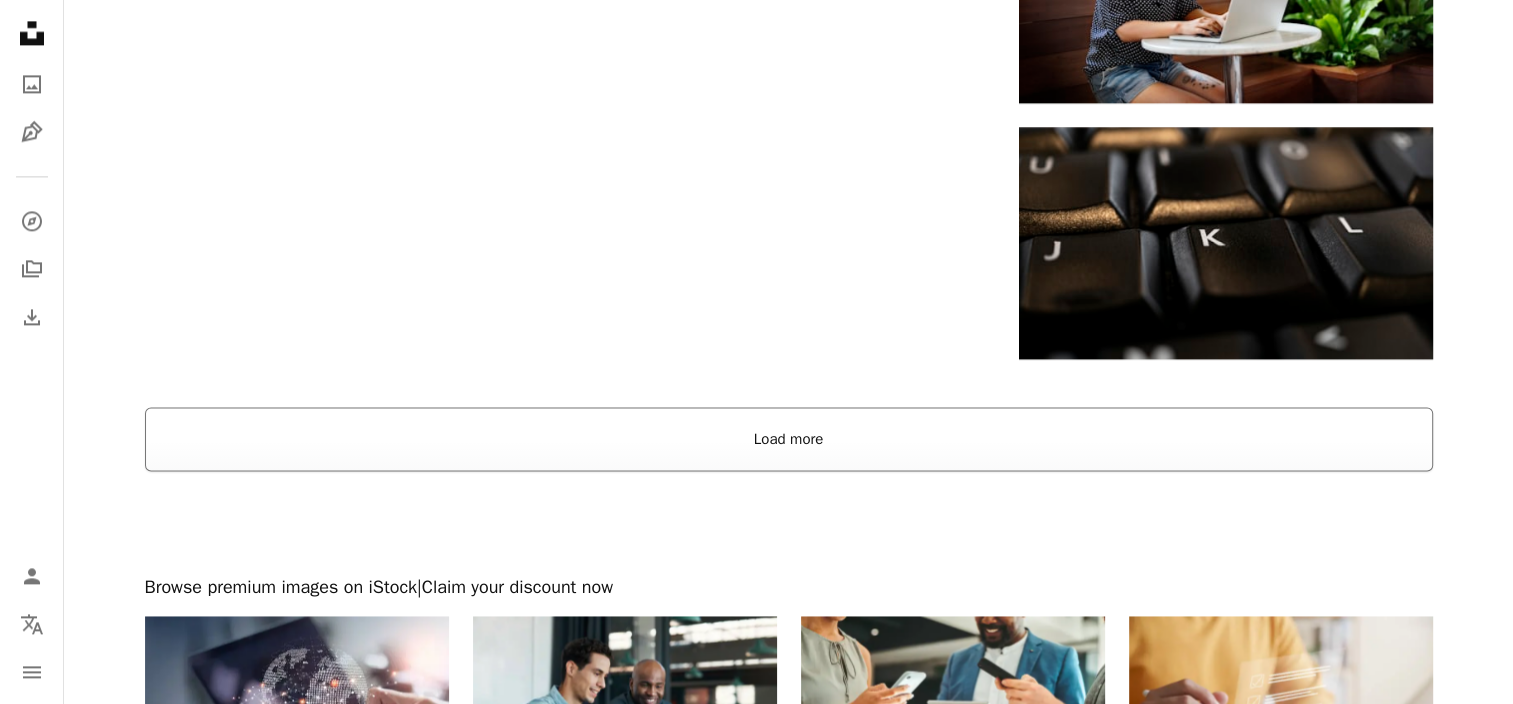click on "Load more" at bounding box center (789, 439) 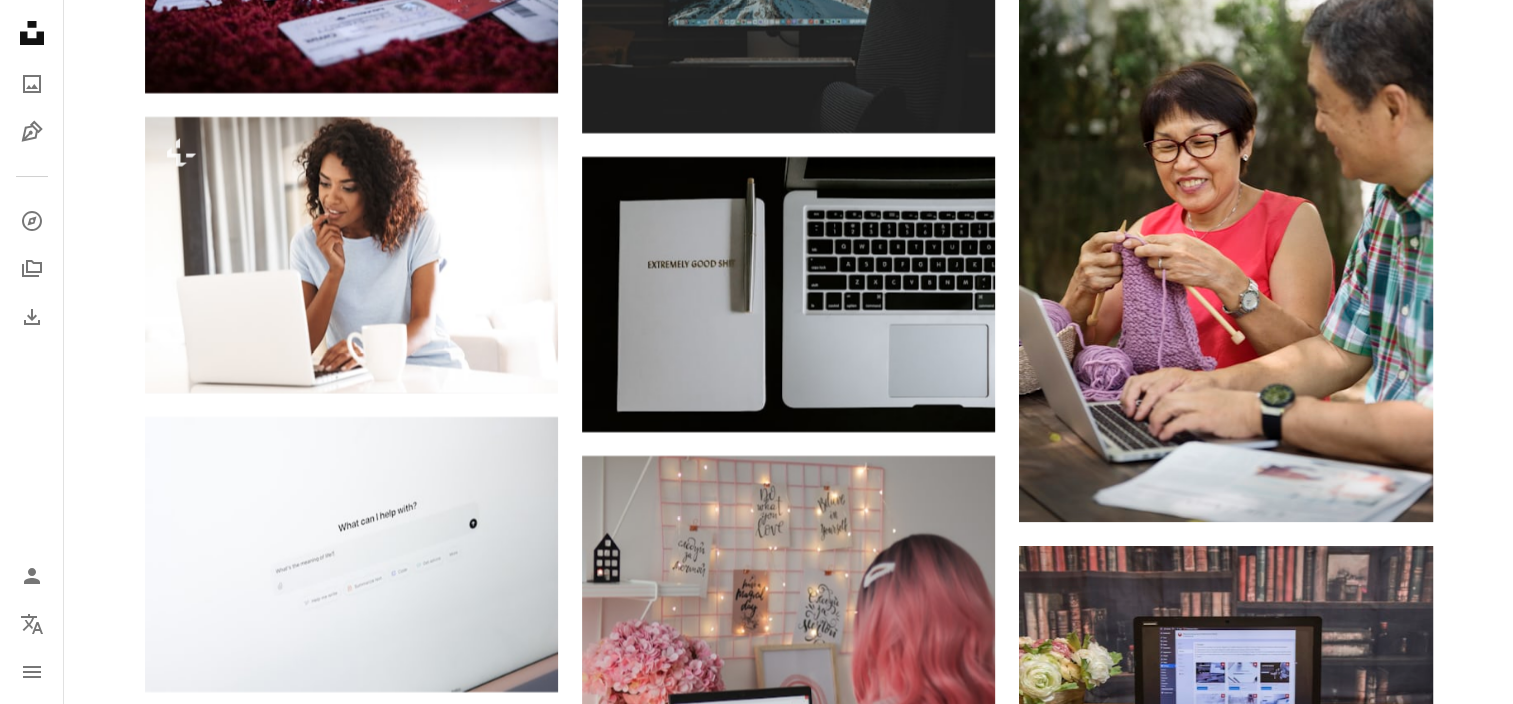 scroll, scrollTop: 7640, scrollLeft: 0, axis: vertical 